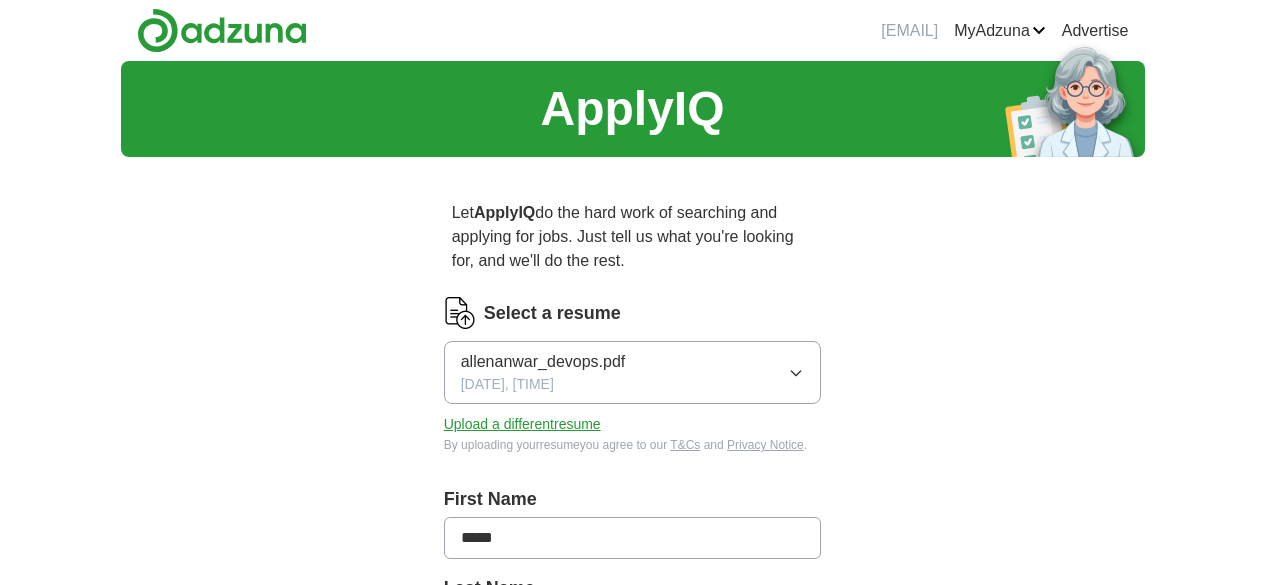 scroll, scrollTop: 0, scrollLeft: 0, axis: both 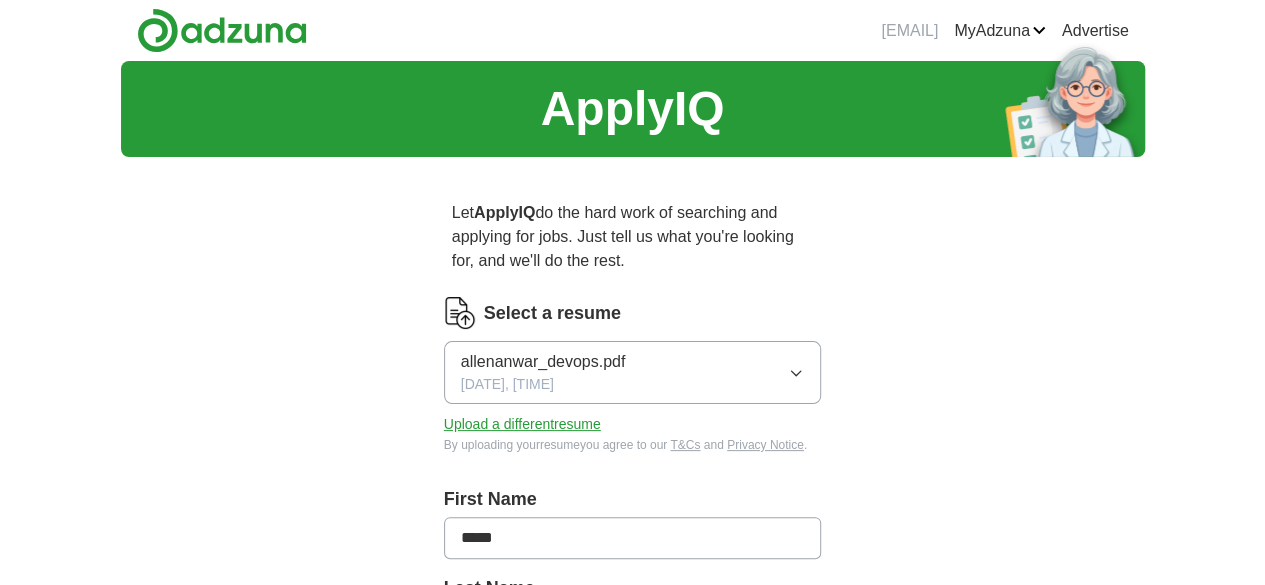click 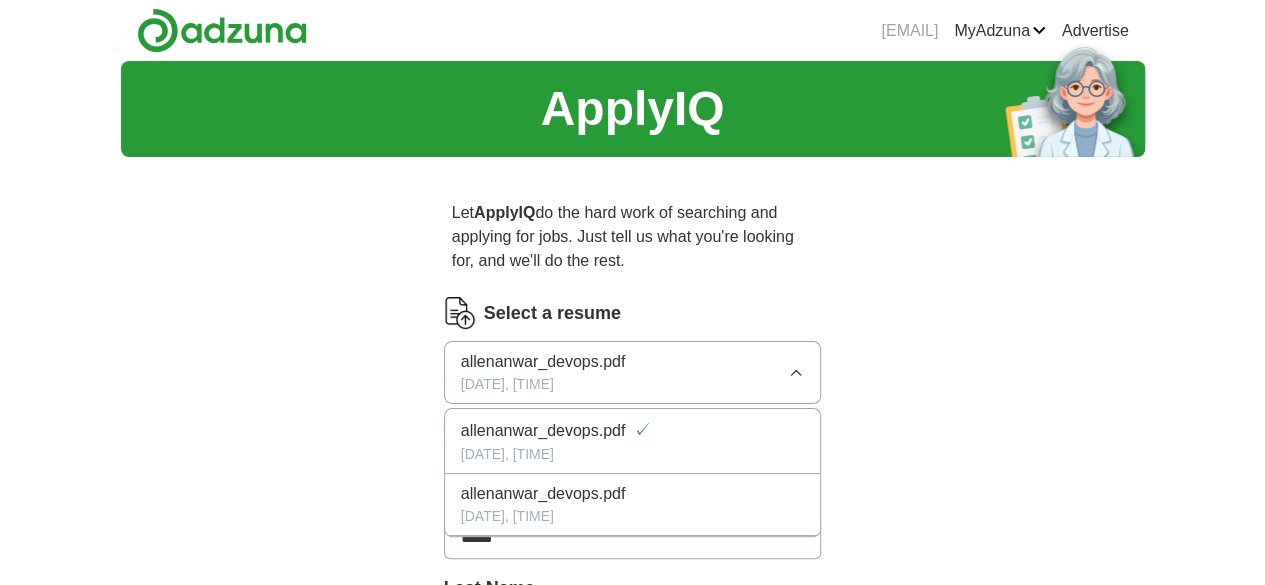 click on "ApplyIQ Let  ApplyIQ  do the hard work of searching and applying for jobs. Just tell us what you're looking for, and we'll do the rest. Select a resume allenanwar_devops.pdf [DATE], [TIME] allenanwar_devops.pdf ✓ [DATE], [TIME] allenanwar_devops.pdf [DATE], [TIME] Upload a different  resume By uploading your  resume  you agree to our   T&Cs   and   Privacy Notice . First Name [FIRST] Last Name [LAST] What job are you looking for? Enter or select a minimum of 3 job titles (4-8 recommended) Where do you want to work? 25 mile radius Advanced Start applying for jobs By registering, you consent to us applying to suitable jobs for you" at bounding box center (633, 686) 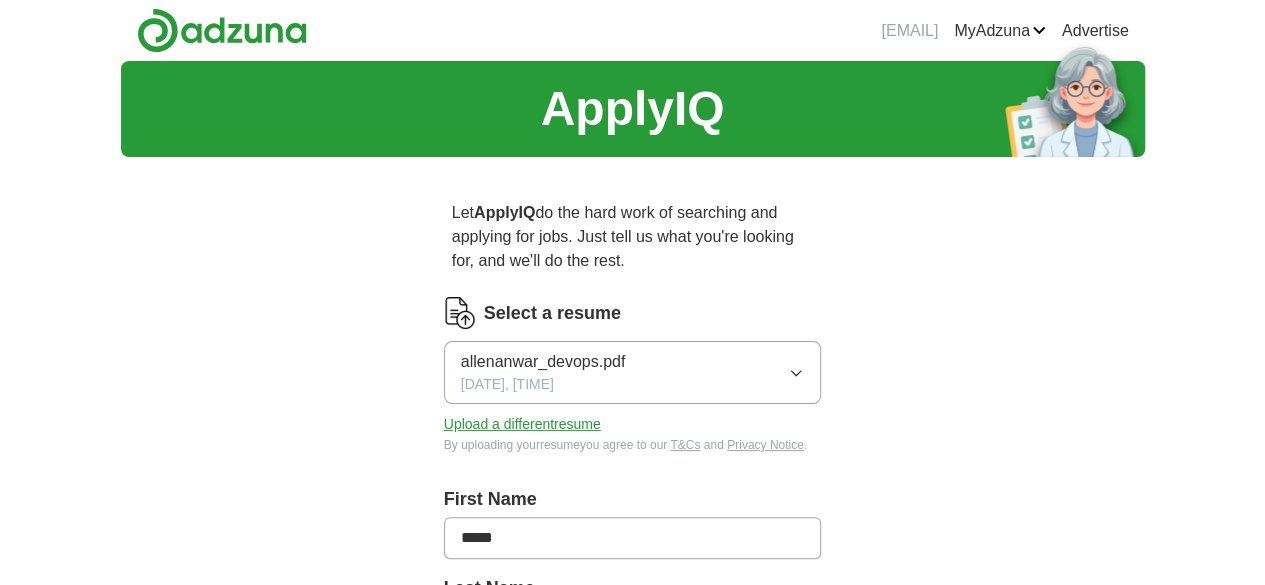 click on "Select a resume" at bounding box center [552, 313] 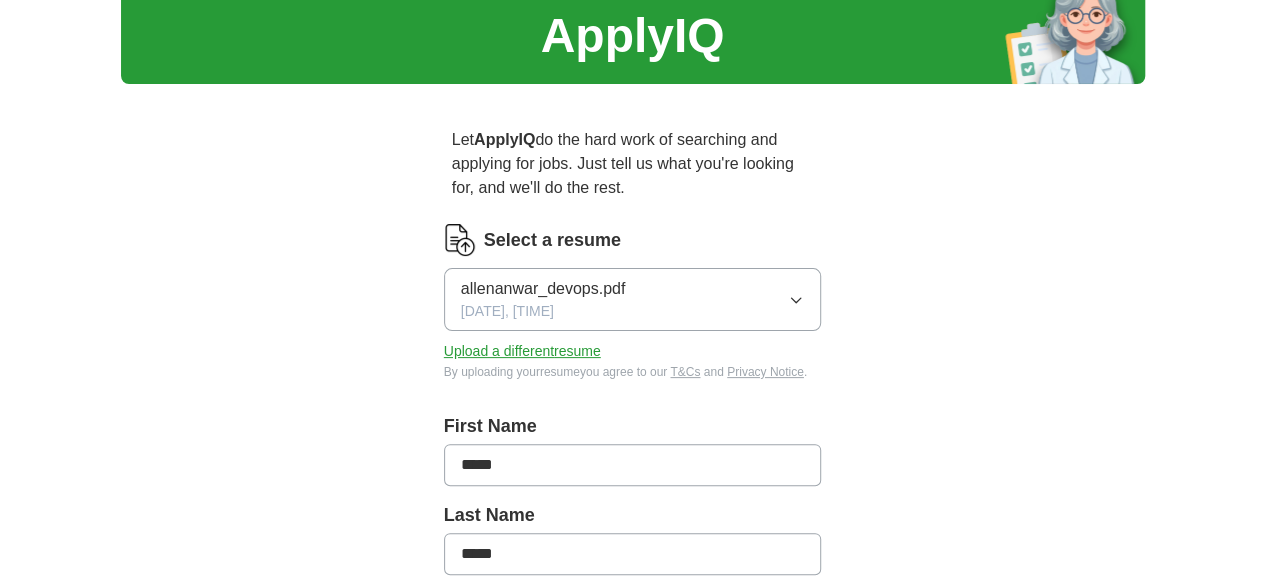 scroll, scrollTop: 100, scrollLeft: 0, axis: vertical 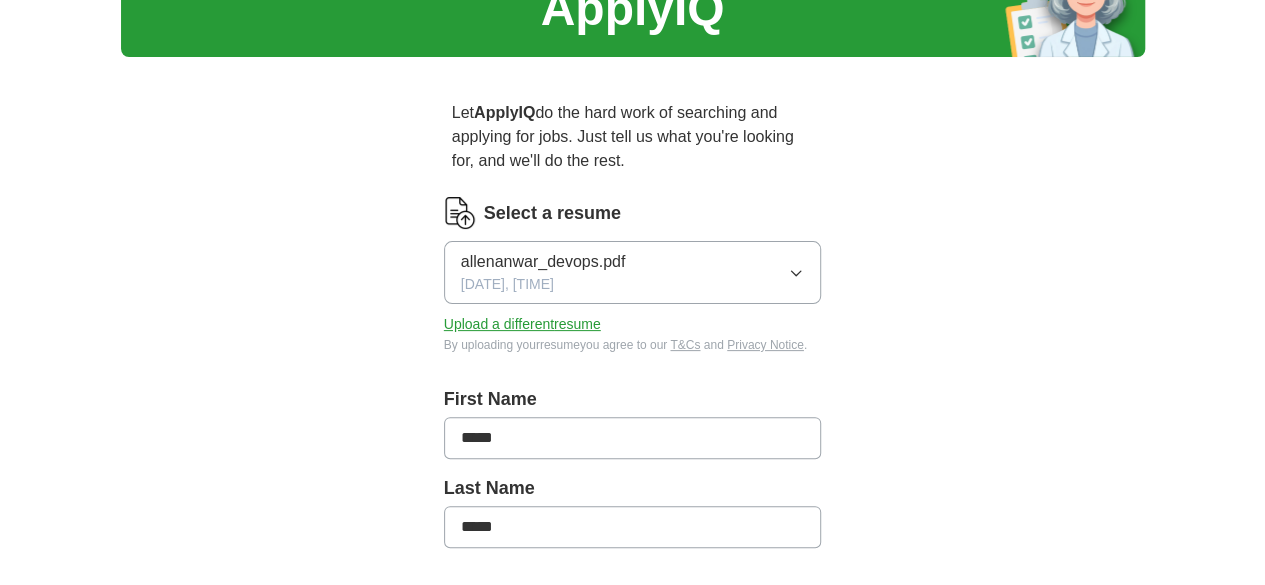 click on "allenanwar_devops.pdf [DATE], [TIME]" at bounding box center (633, 272) 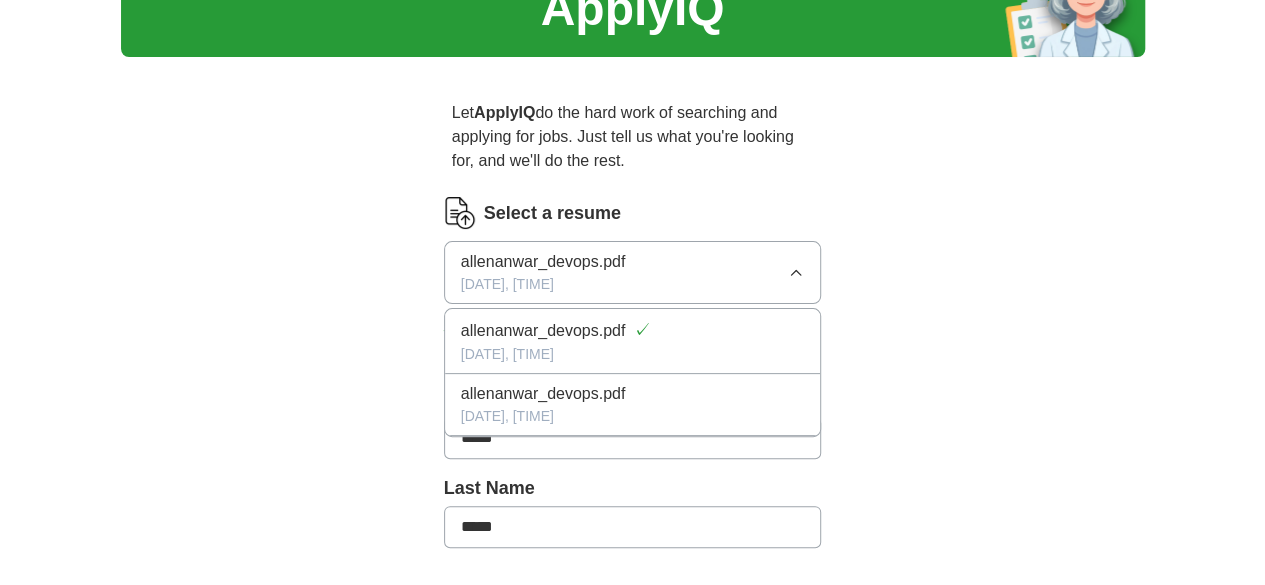 click on "[DATE], [TIME]" at bounding box center (633, 354) 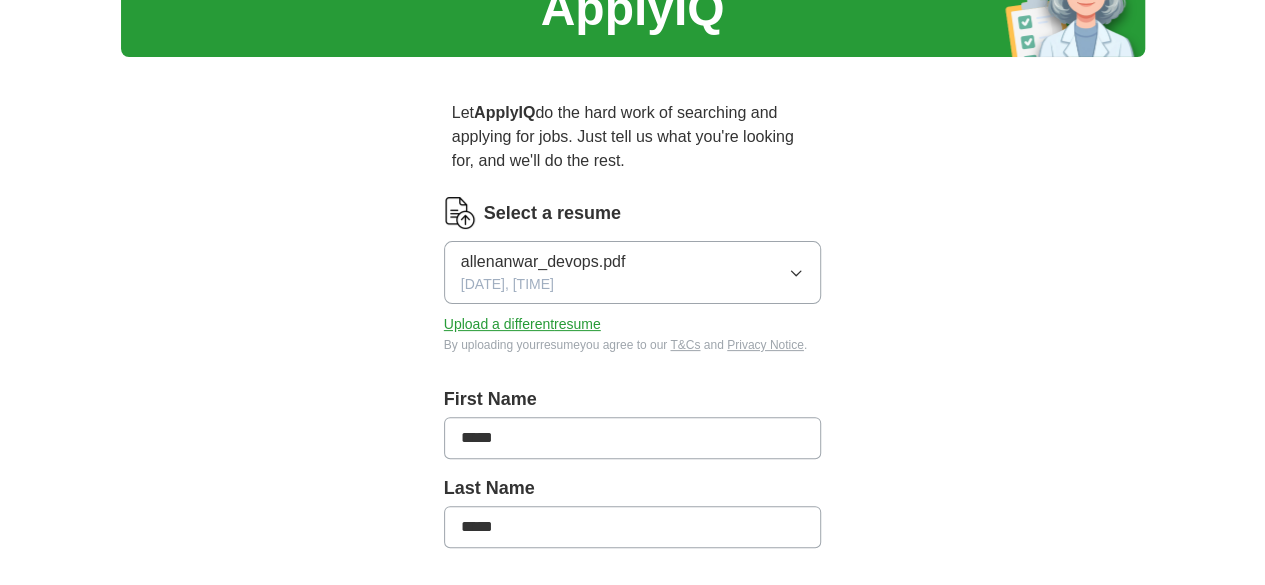 click on "Upload a different  resume" at bounding box center (522, 324) 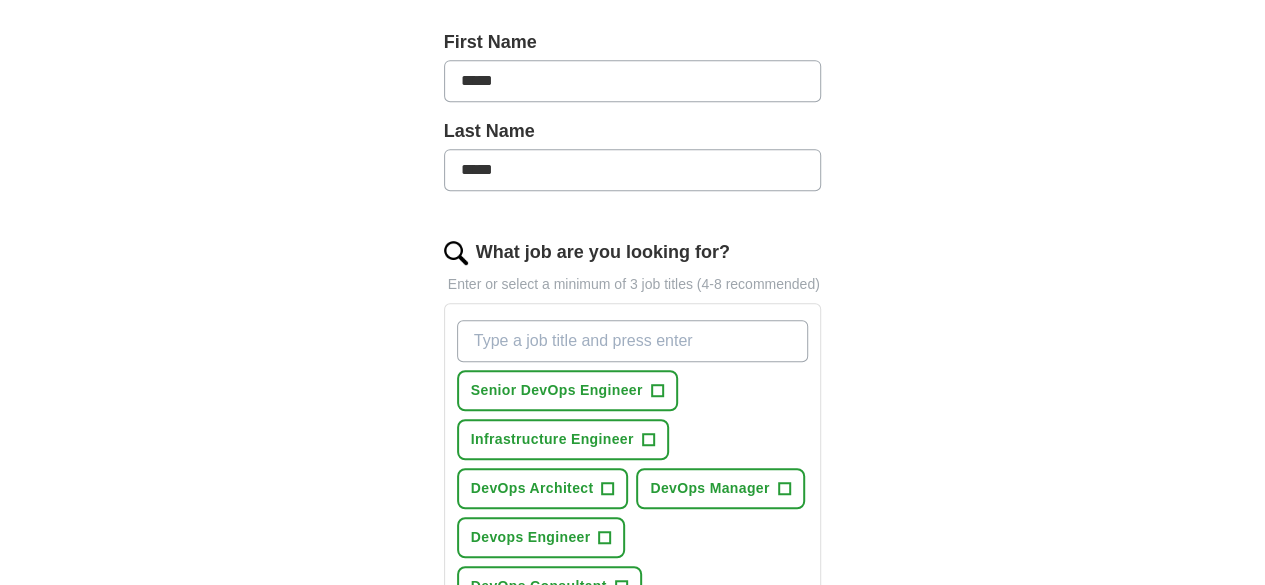 scroll, scrollTop: 500, scrollLeft: 0, axis: vertical 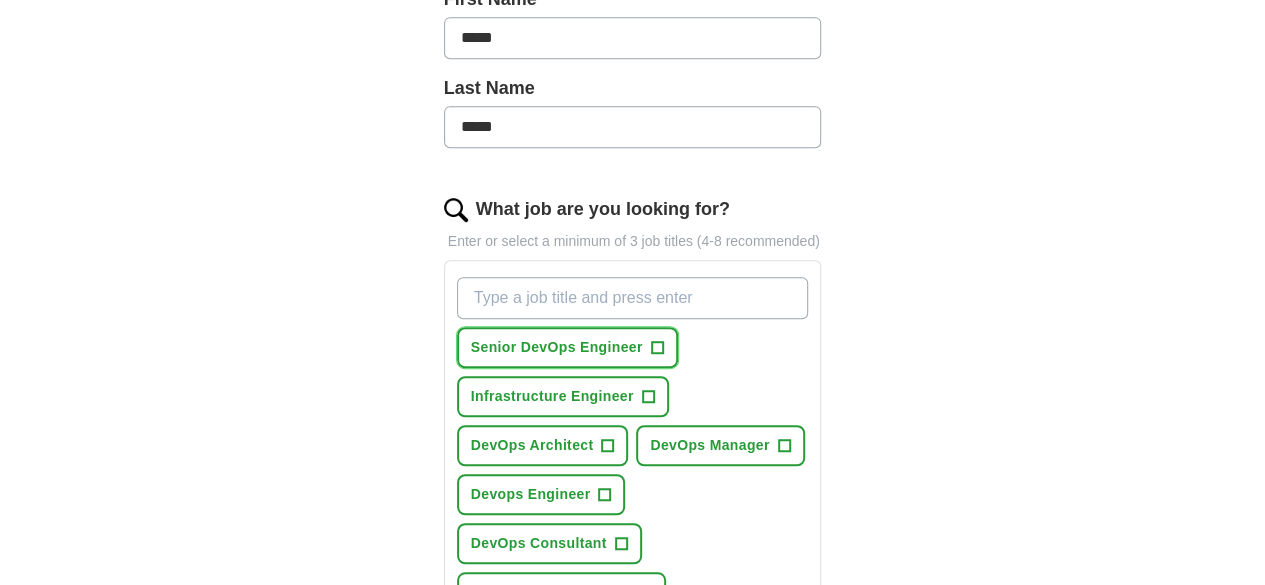 click on "Senior DevOps Engineer" at bounding box center (557, 347) 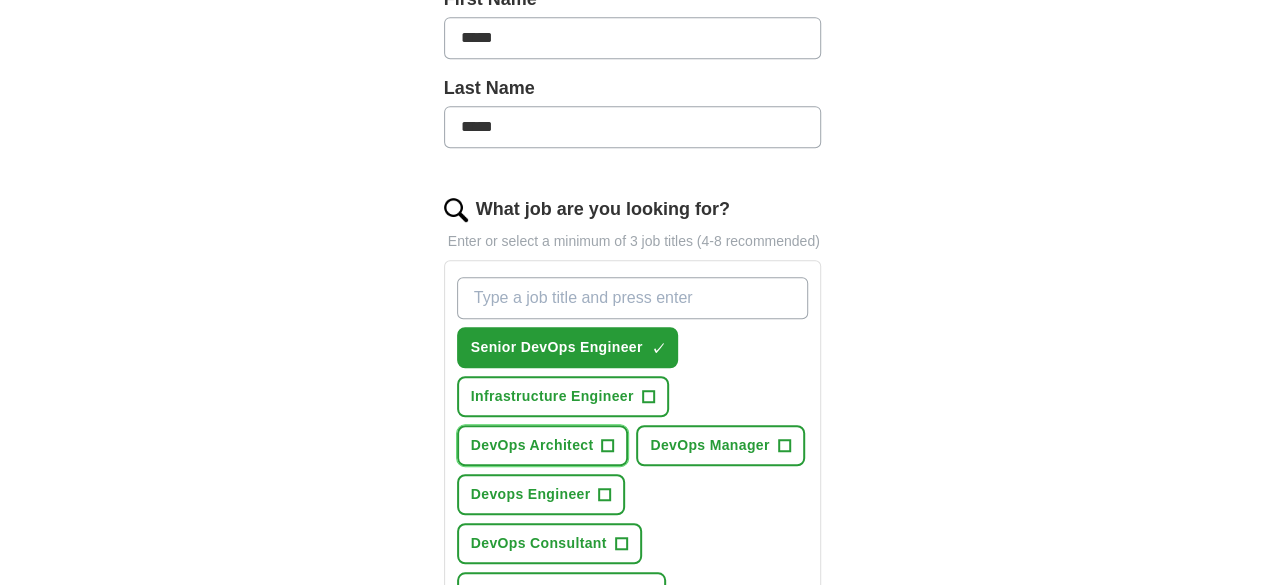 click on "DevOps Architect" at bounding box center (532, 445) 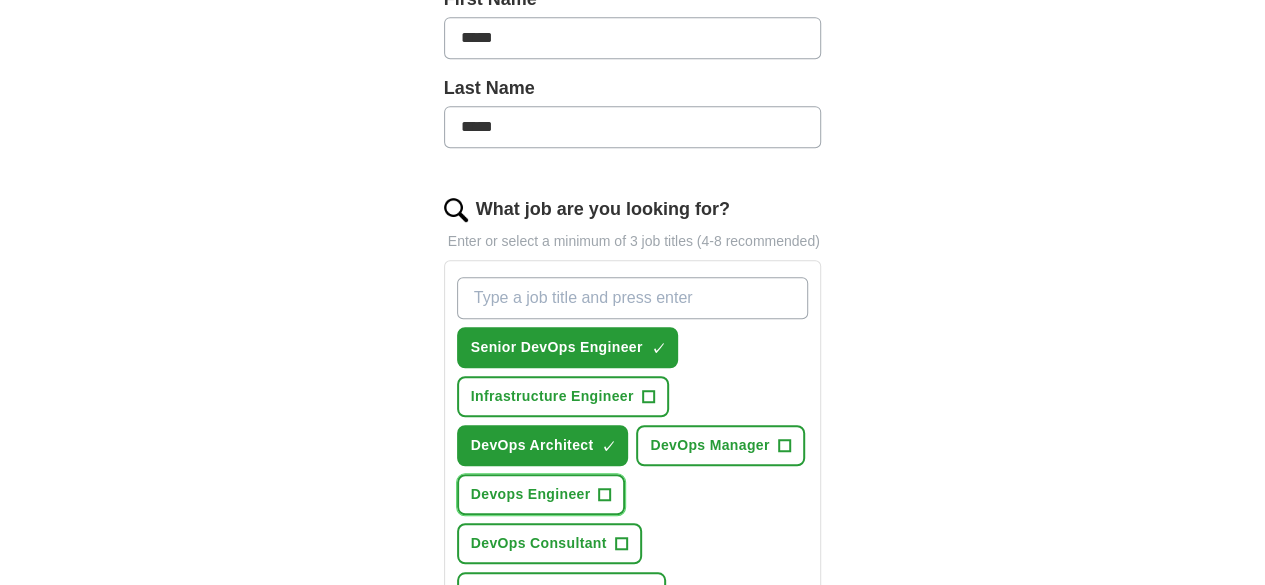 click on "Devops Engineer +" at bounding box center (541, 494) 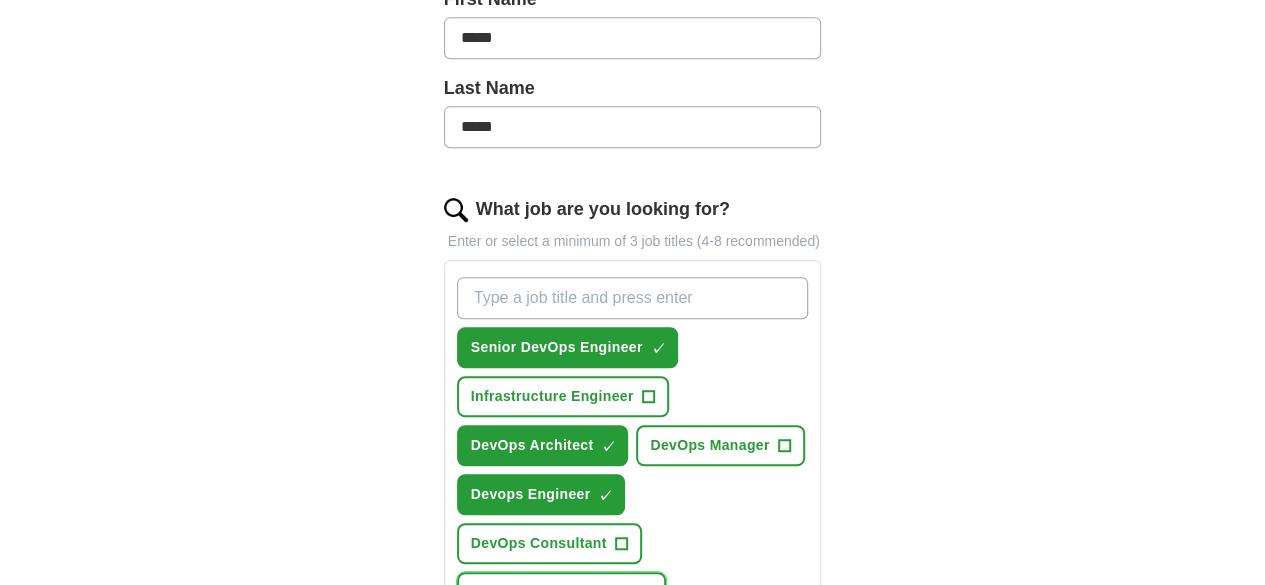 click on "Lead DevOps Engineer" at bounding box center [551, 592] 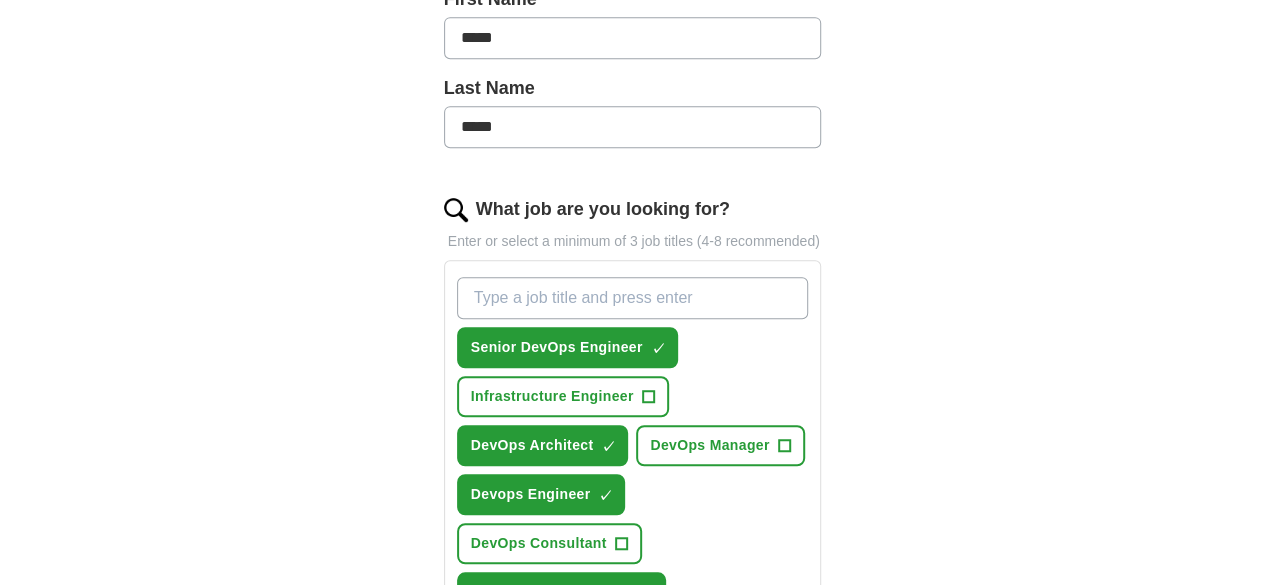 click on "Site Reliability Engineer" at bounding box center (555, 690) 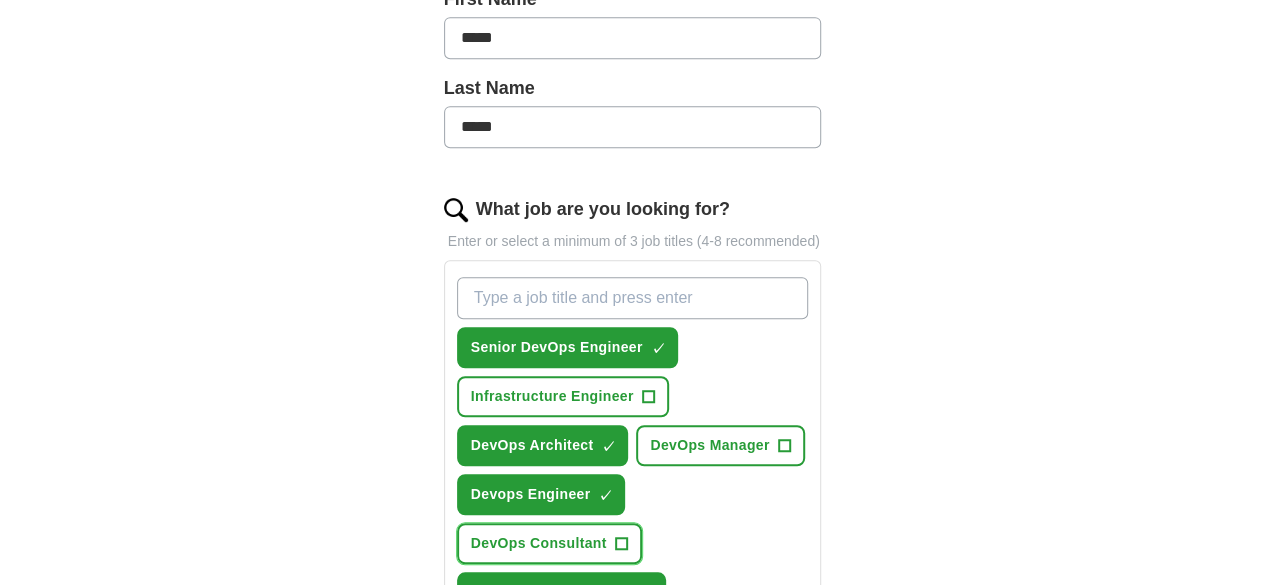 click on "DevOps Consultant" at bounding box center (539, 543) 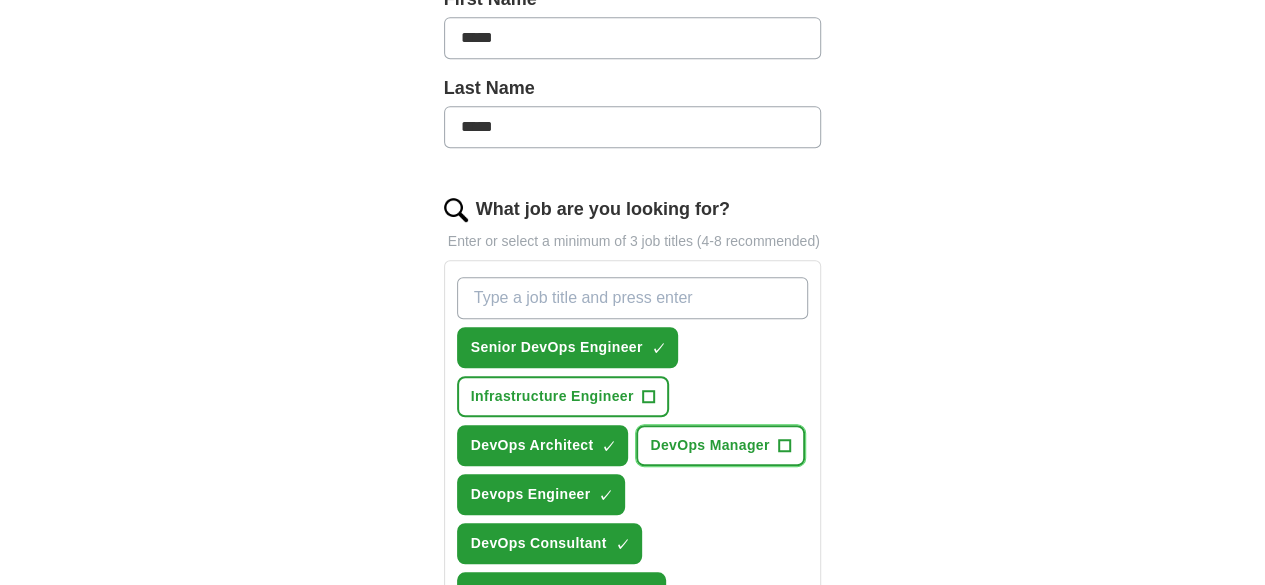 click on "DevOps Manager" at bounding box center [709, 445] 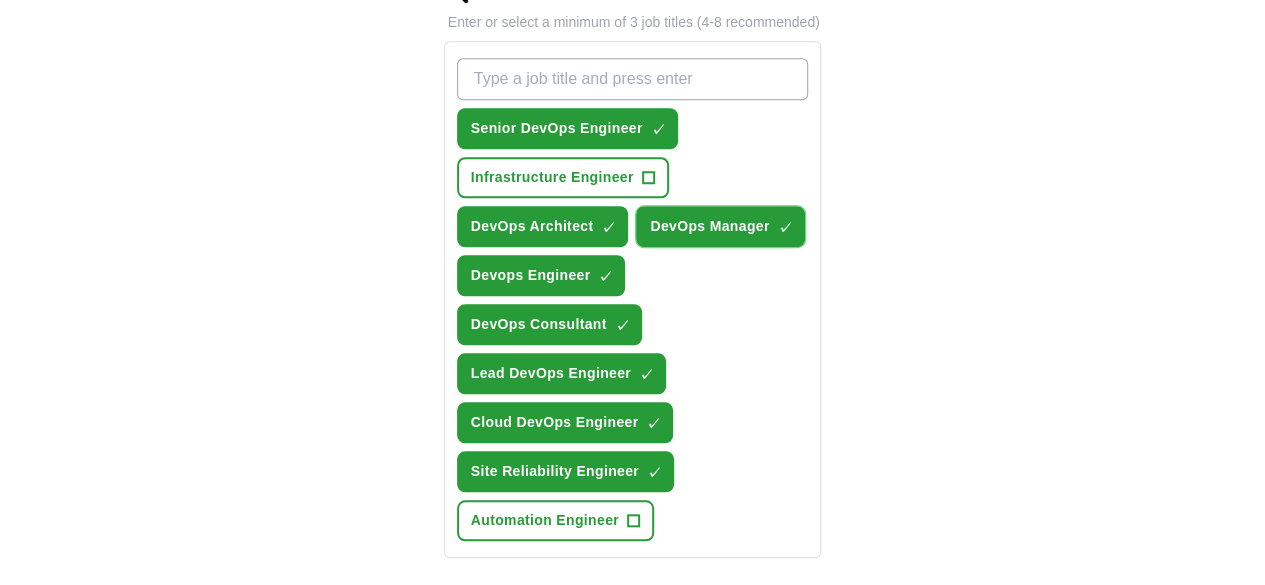 scroll, scrollTop: 900, scrollLeft: 0, axis: vertical 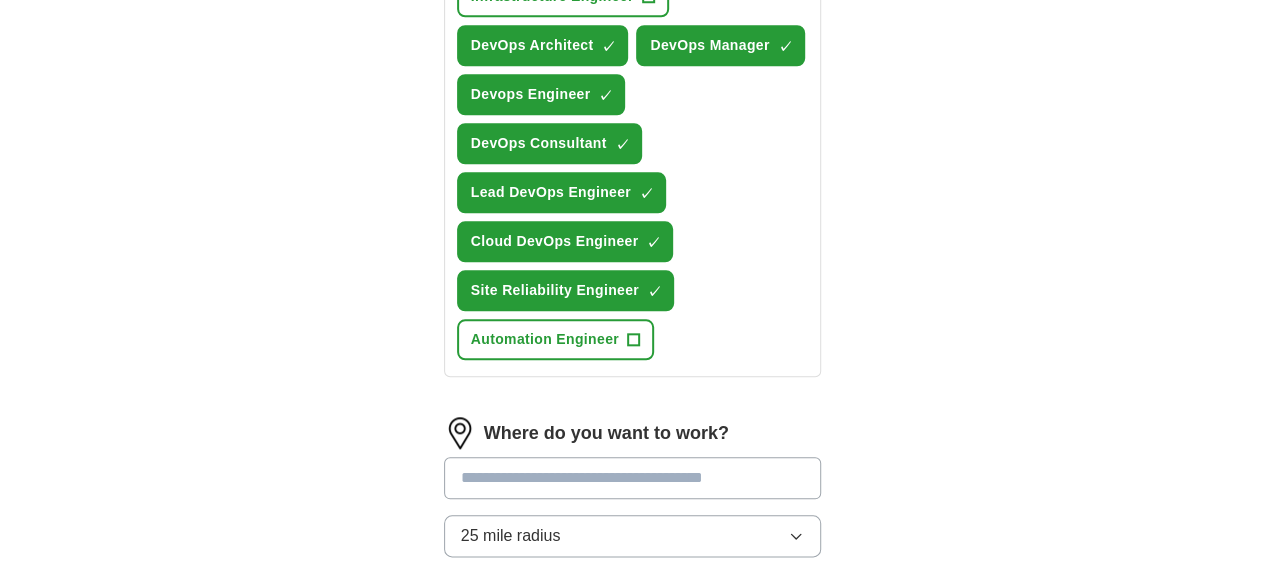 click at bounding box center (633, 478) 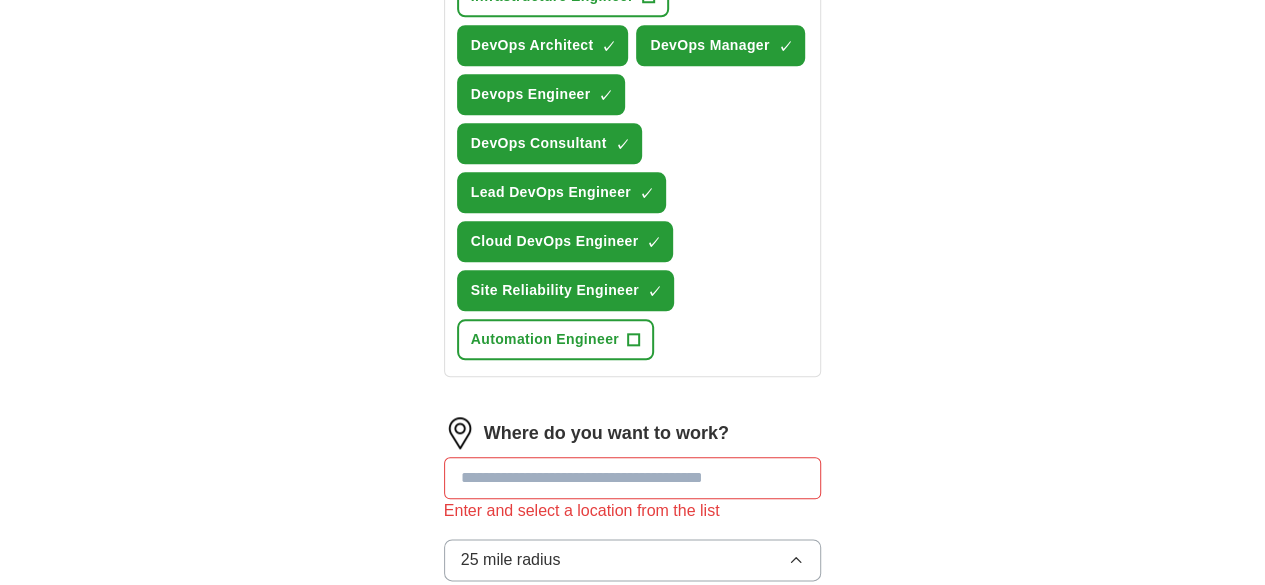 scroll, scrollTop: 1088, scrollLeft: 0, axis: vertical 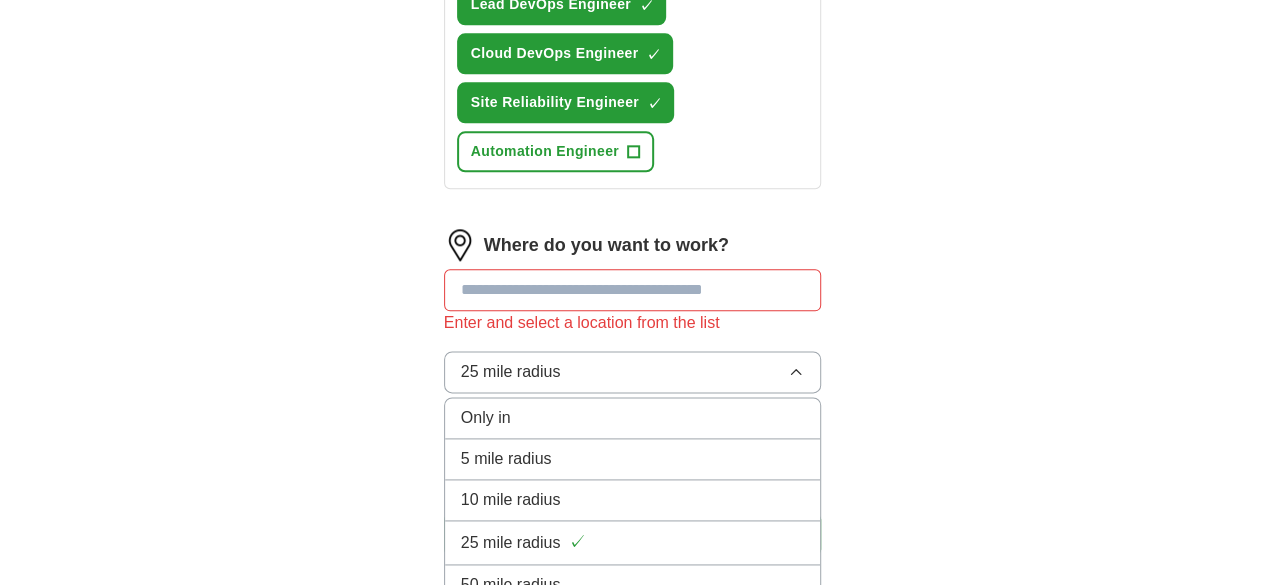 click on "100 mile radius" at bounding box center [515, 626] 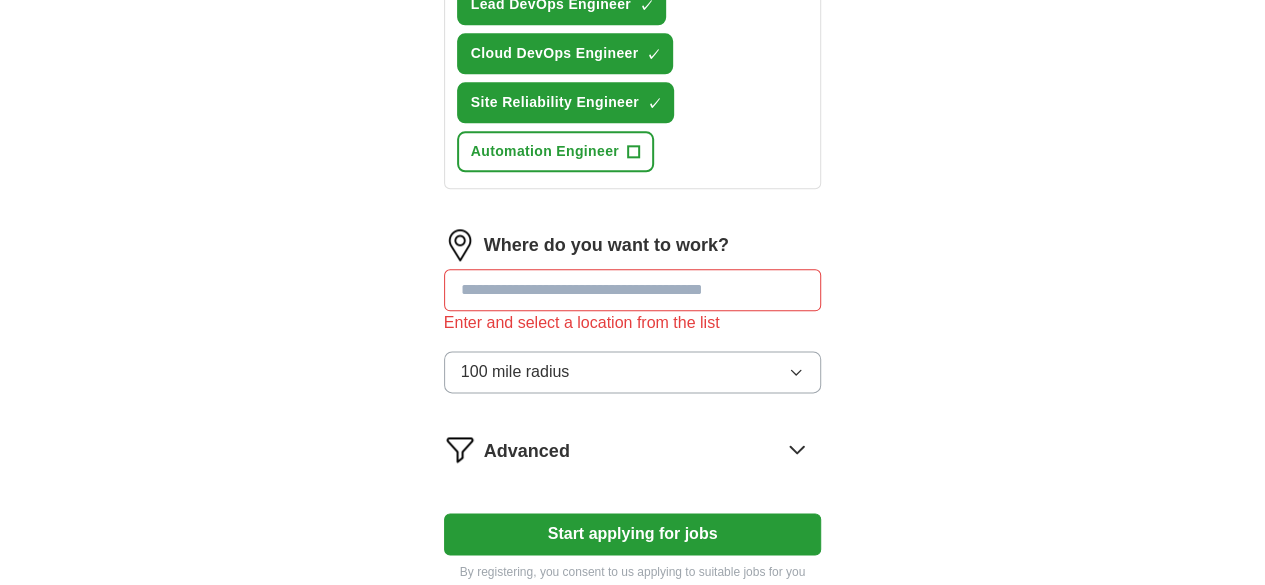 click 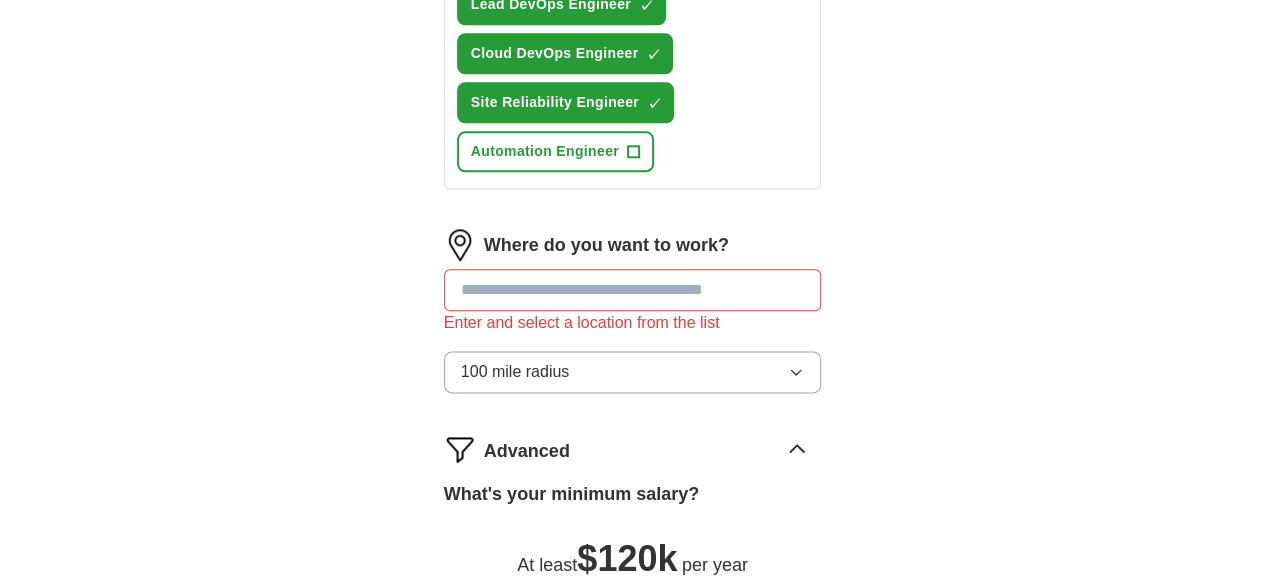 drag, startPoint x: 436, startPoint y: 387, endPoint x: 742, endPoint y: 392, distance: 306.04083 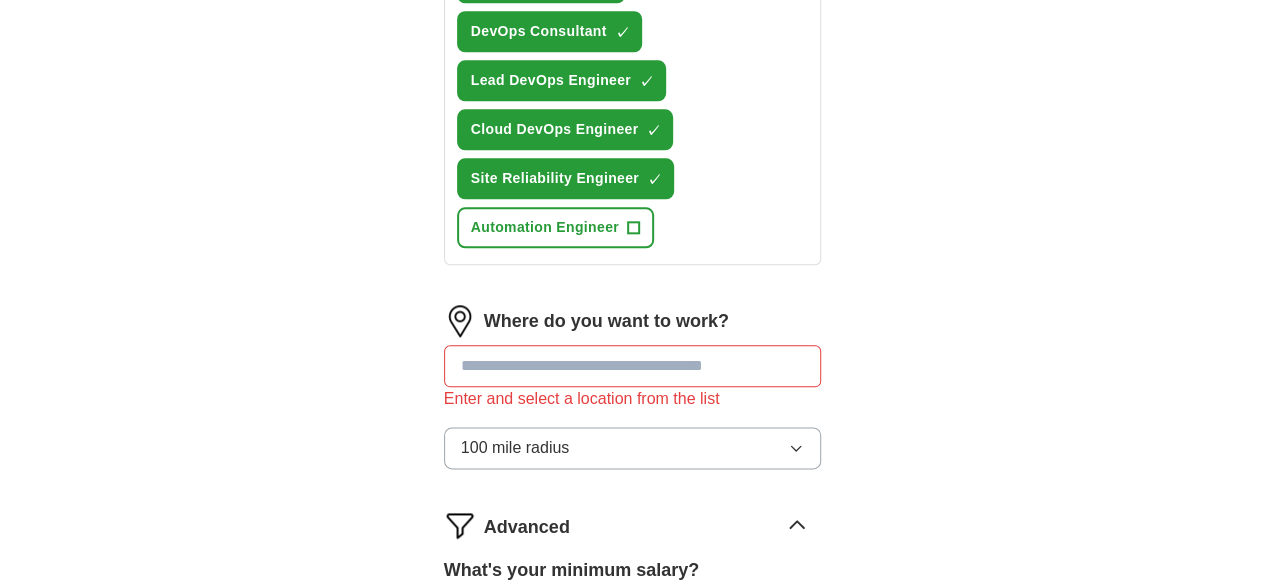 scroll, scrollTop: 988, scrollLeft: 0, axis: vertical 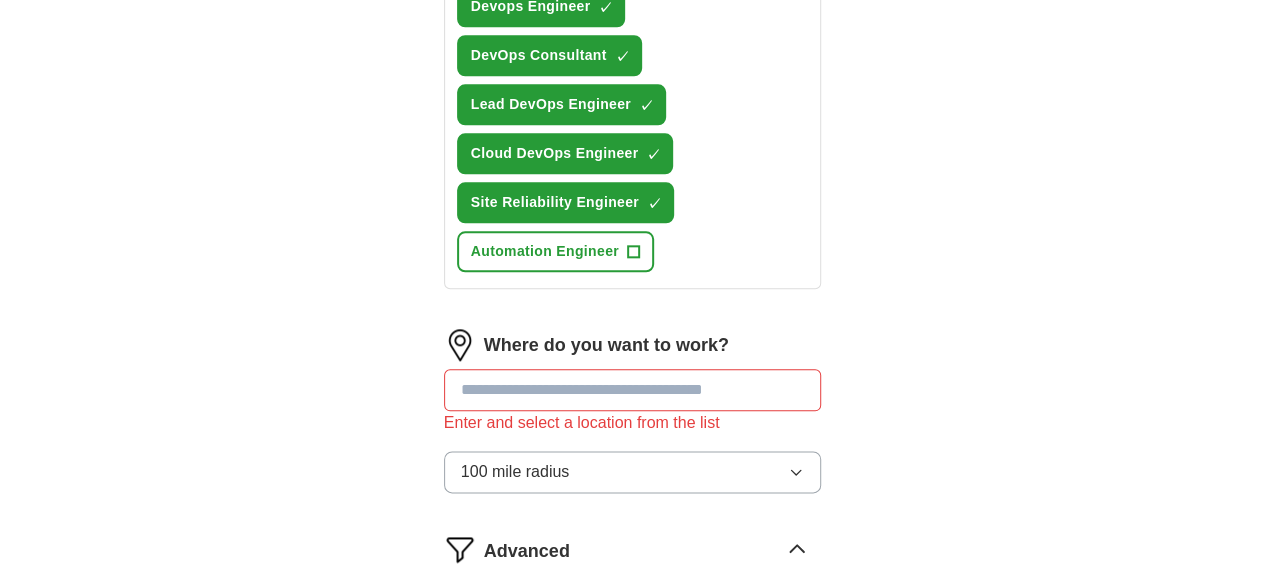 click at bounding box center [633, 390] 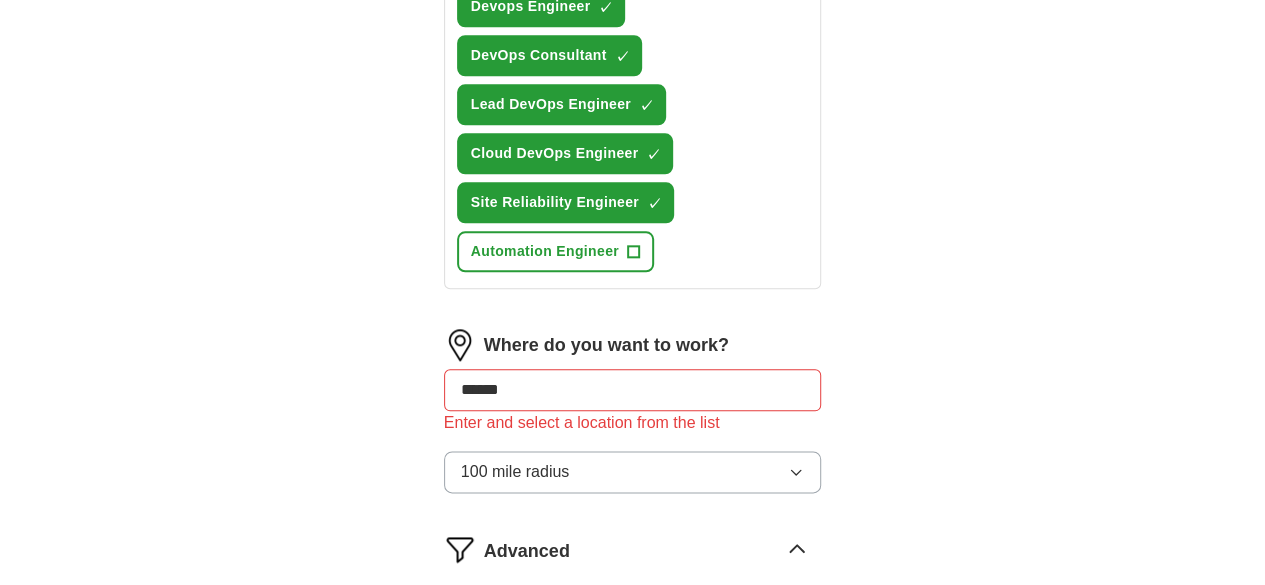 type on "******" 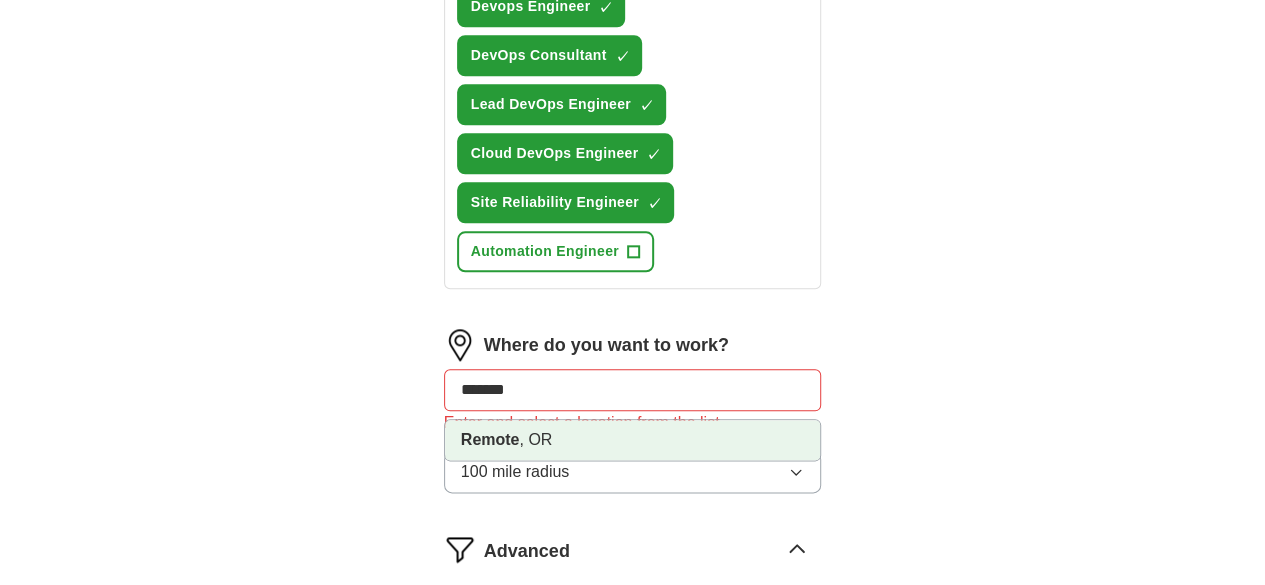 click on "Remote , OR" at bounding box center (633, 440) 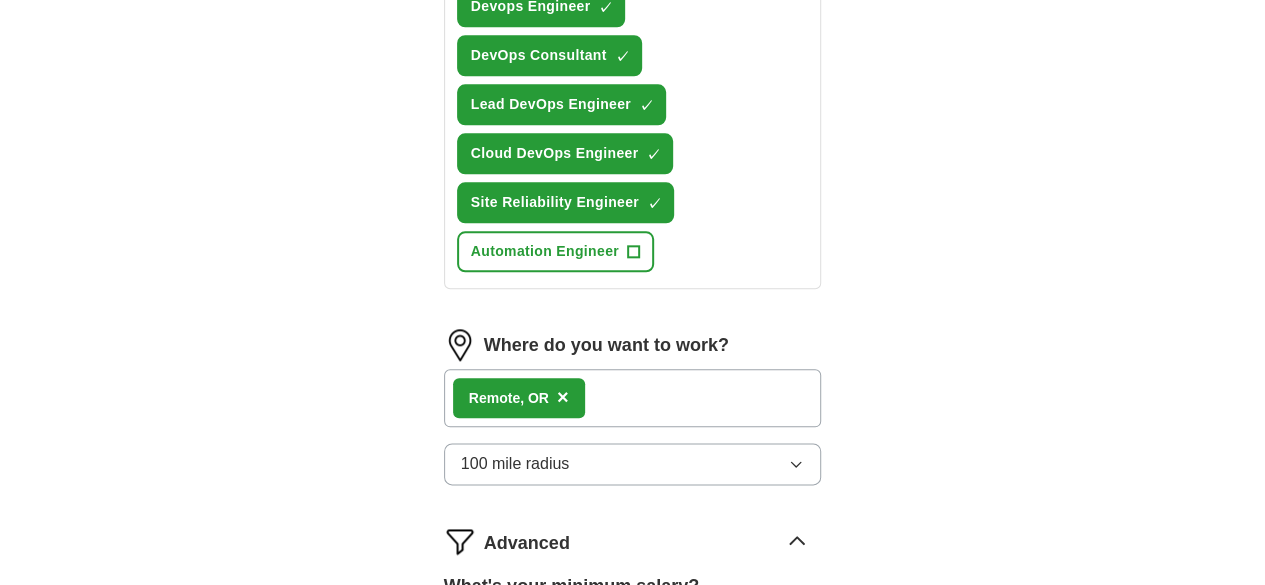 click on "Remote , OR ×" at bounding box center [633, 398] 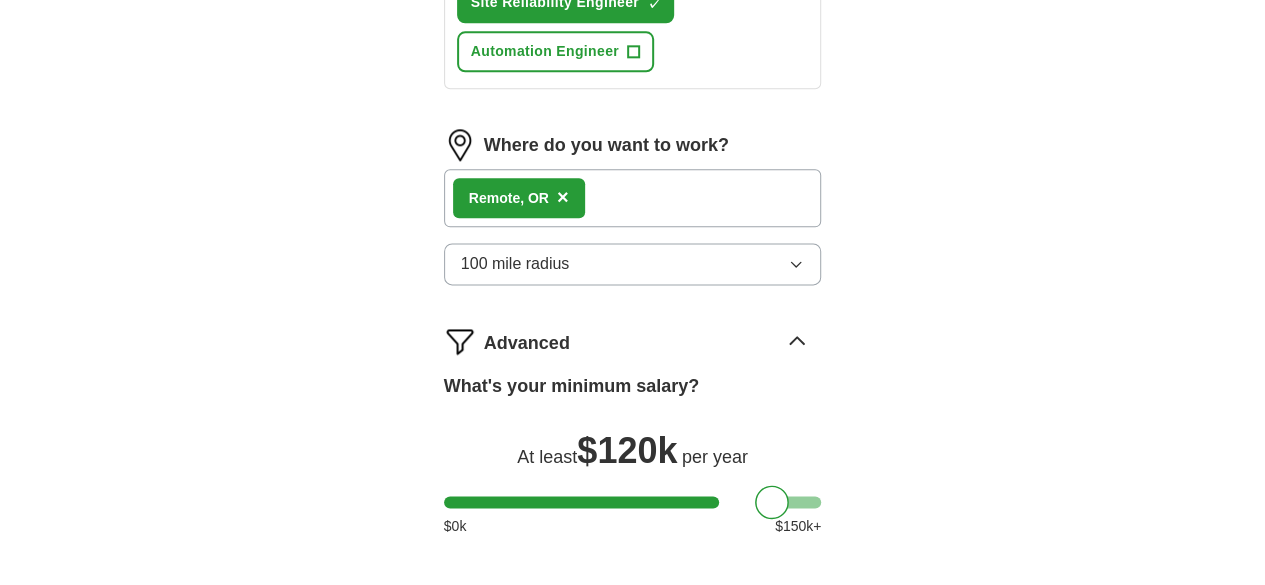 click on "Start applying for jobs" at bounding box center (633, 622) 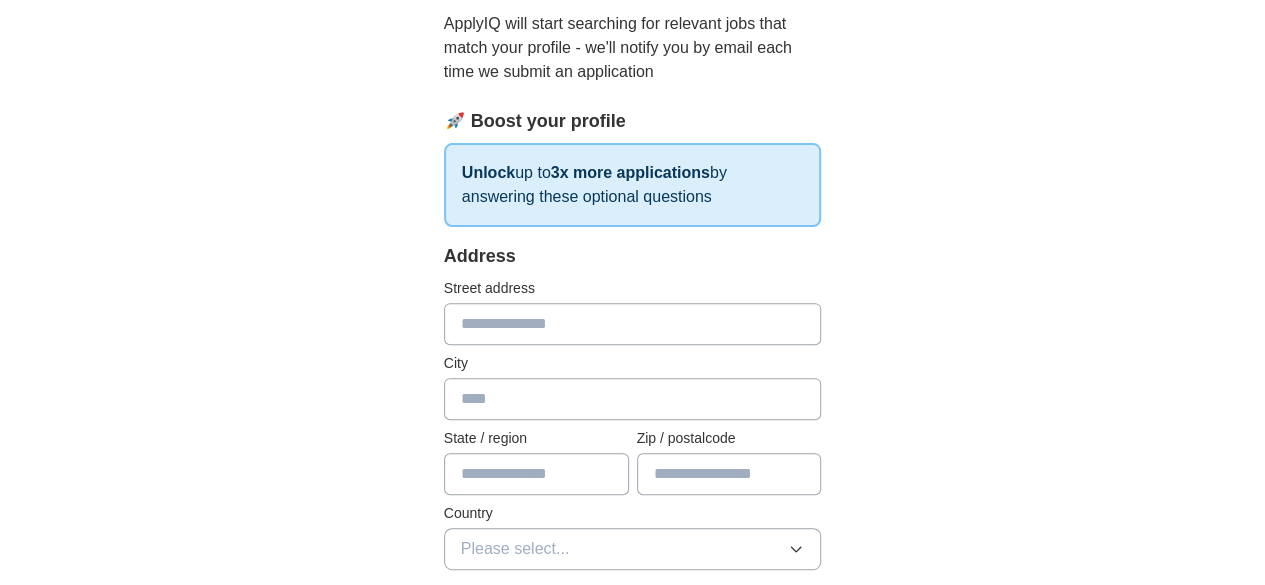 scroll, scrollTop: 300, scrollLeft: 0, axis: vertical 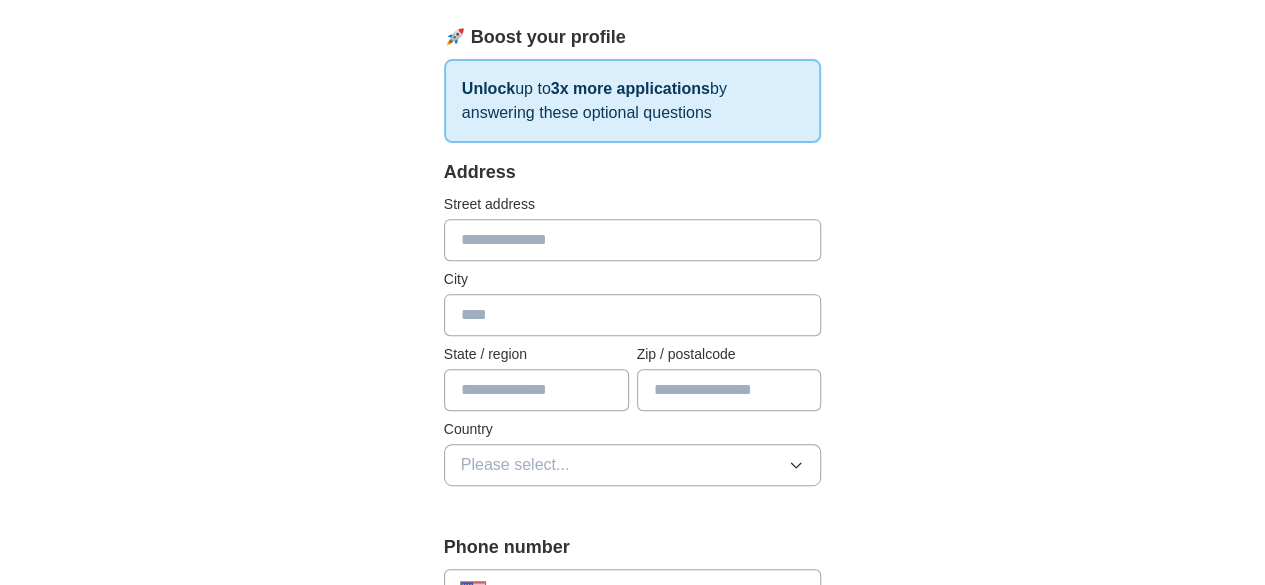 click at bounding box center (633, 240) 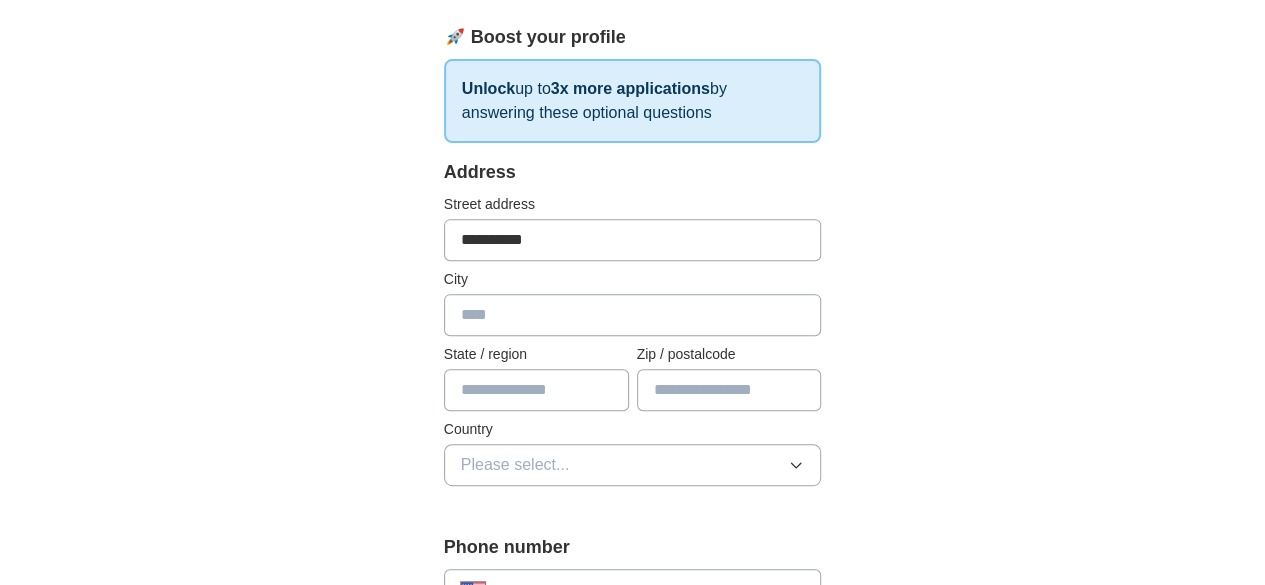 type on "******" 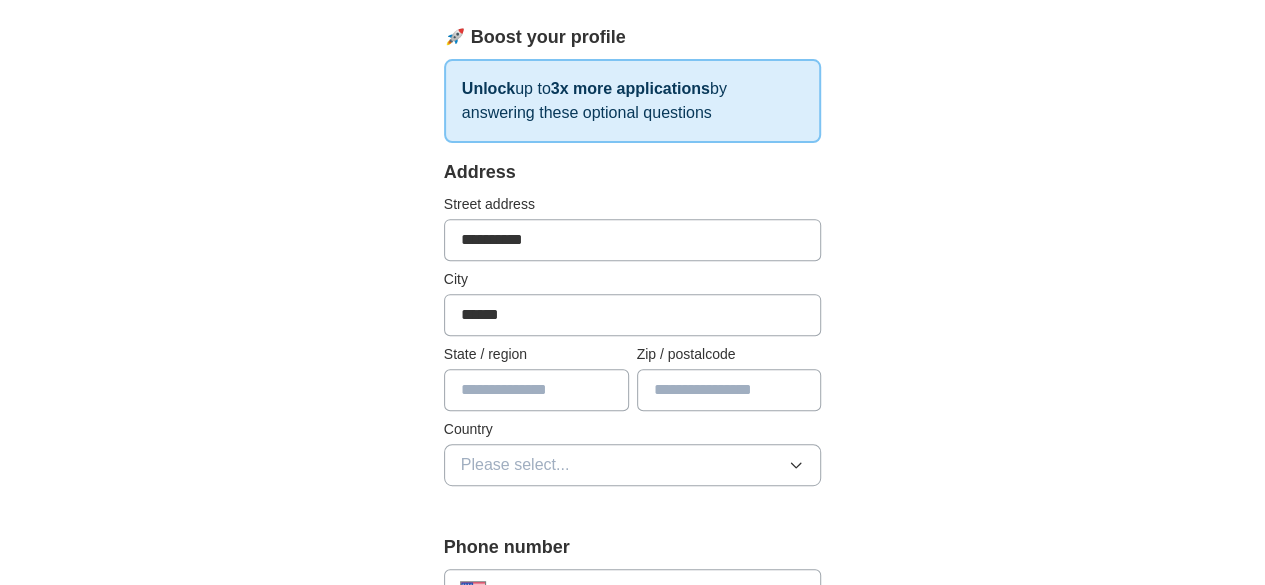 type on "*****" 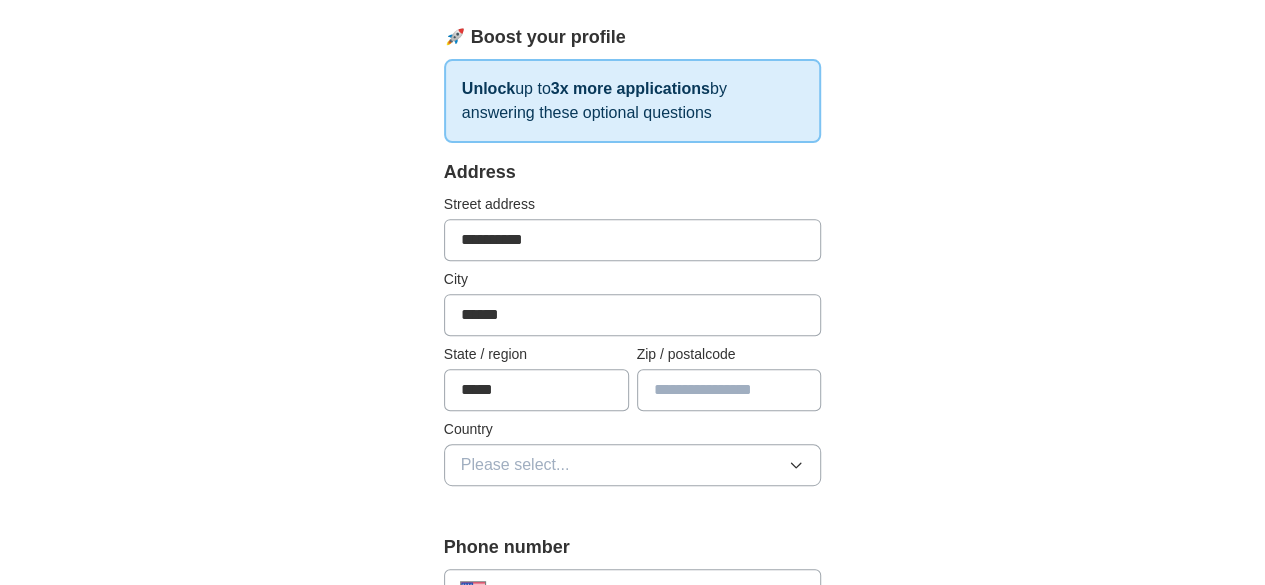 type on "*****" 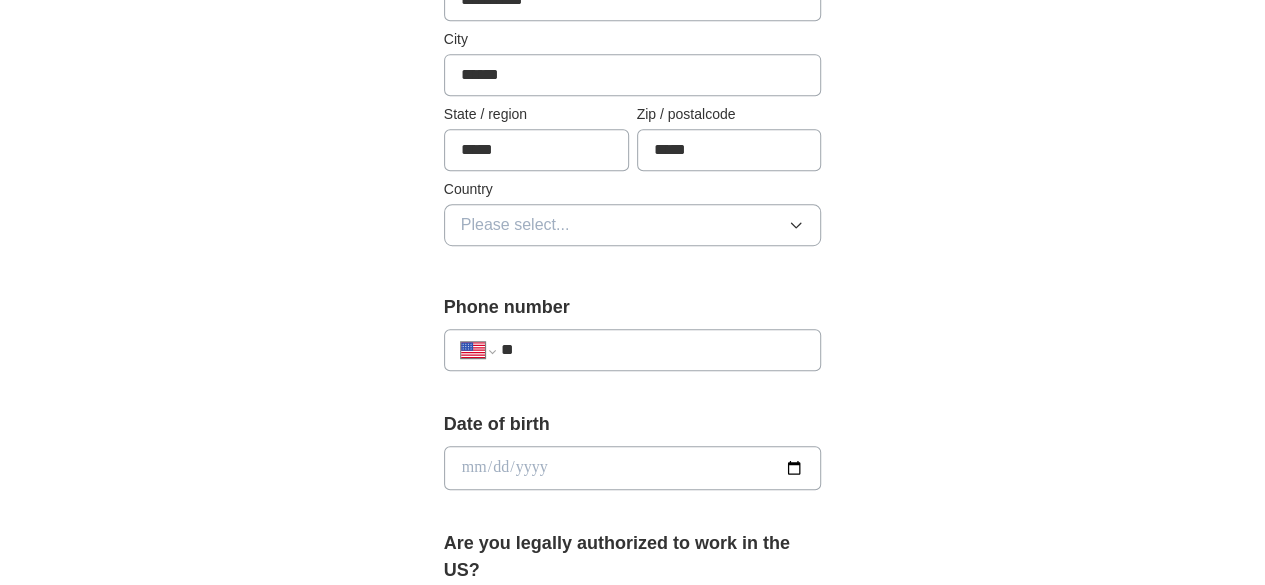 scroll, scrollTop: 600, scrollLeft: 0, axis: vertical 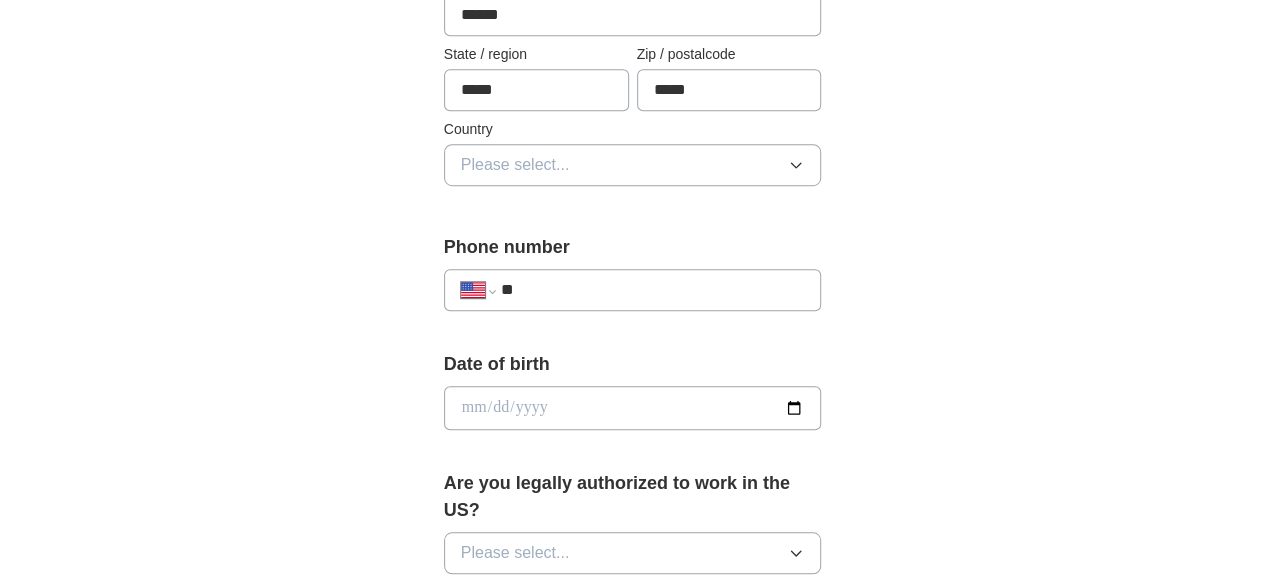 click on "Please select..." at bounding box center [633, 165] 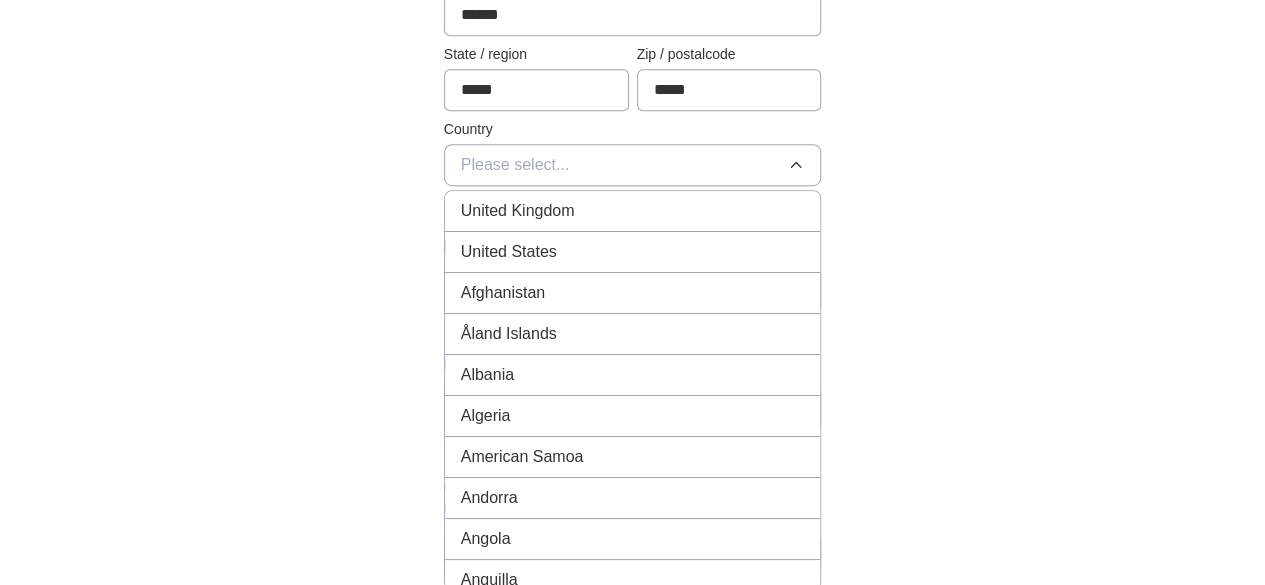 click on "United States" at bounding box center (633, 252) 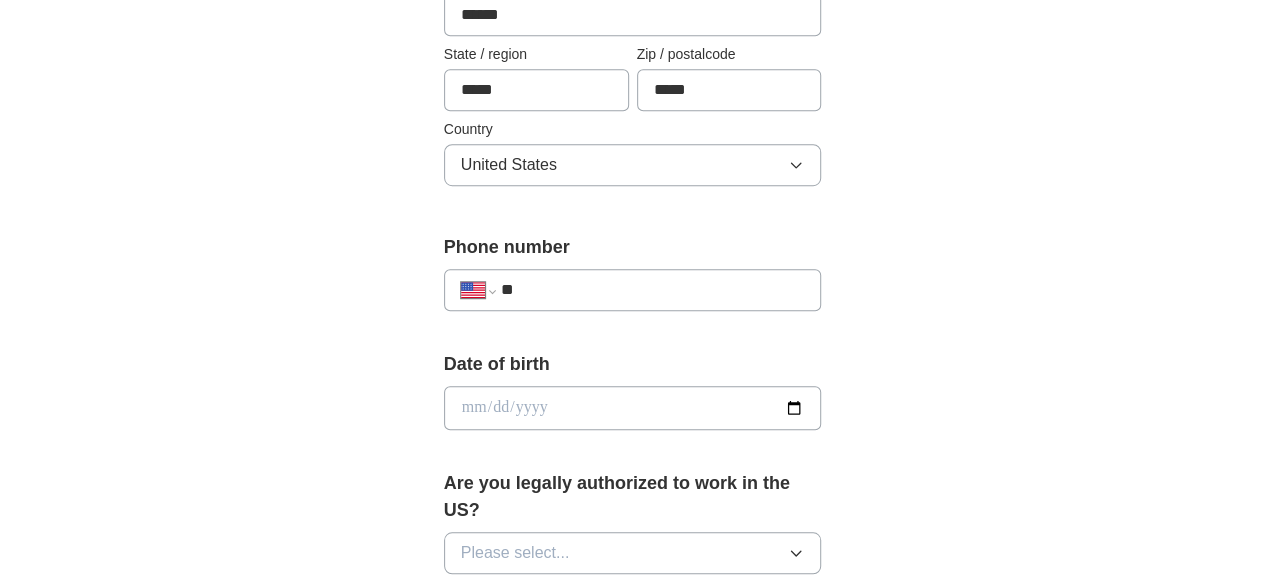 click on "**********" at bounding box center [633, 290] 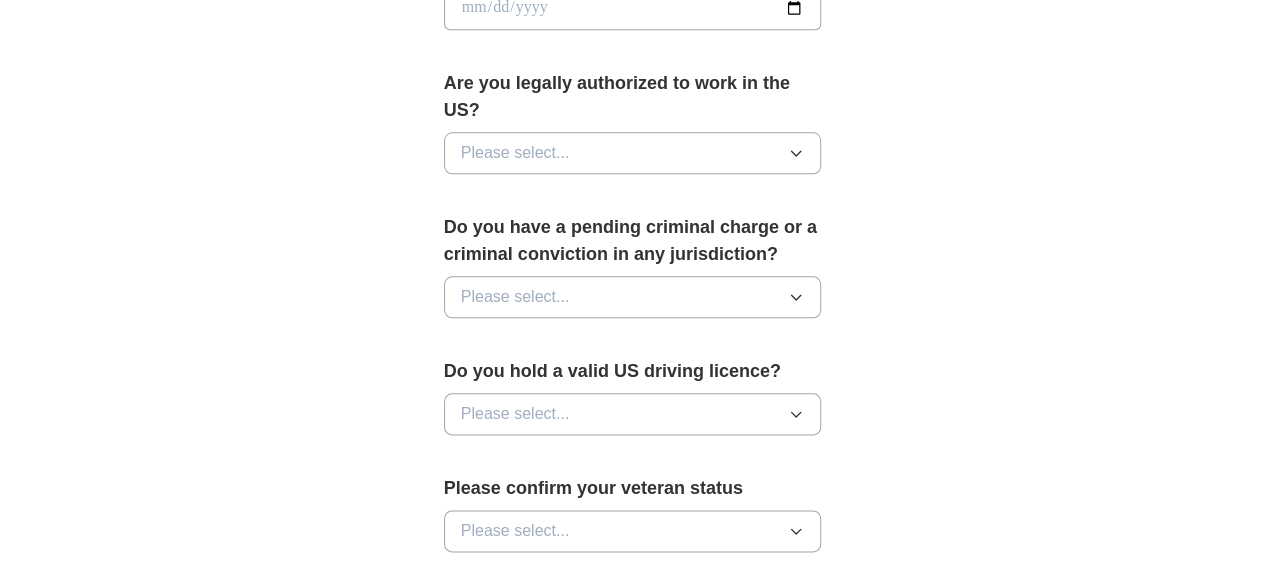 click on "Please select..." at bounding box center (633, 153) 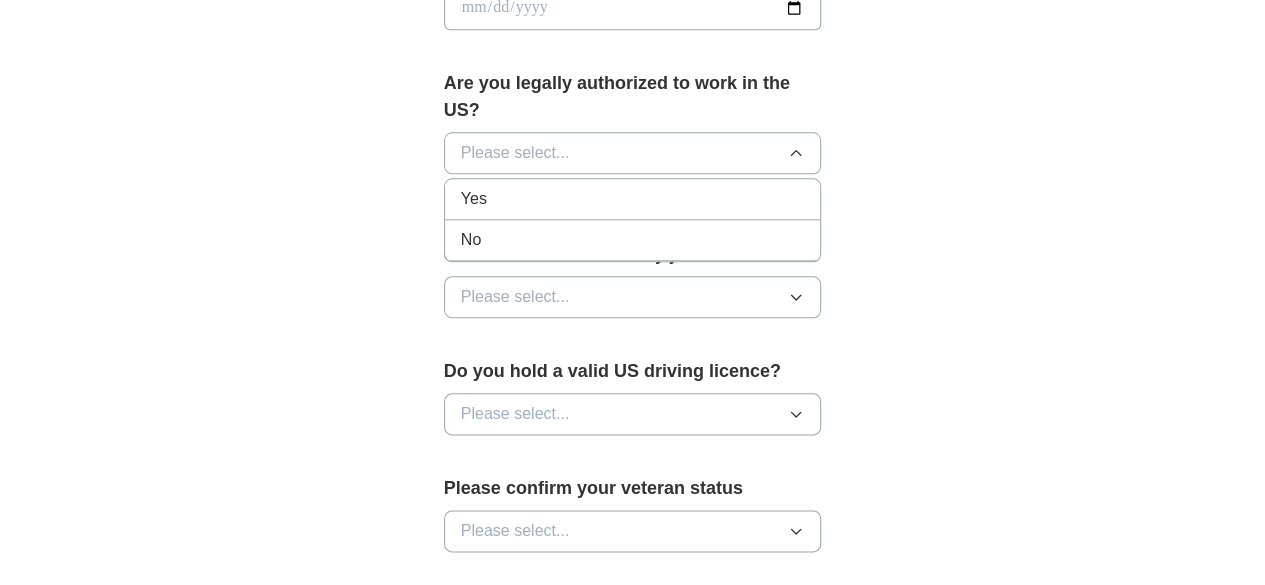 click on "Yes" at bounding box center (633, 199) 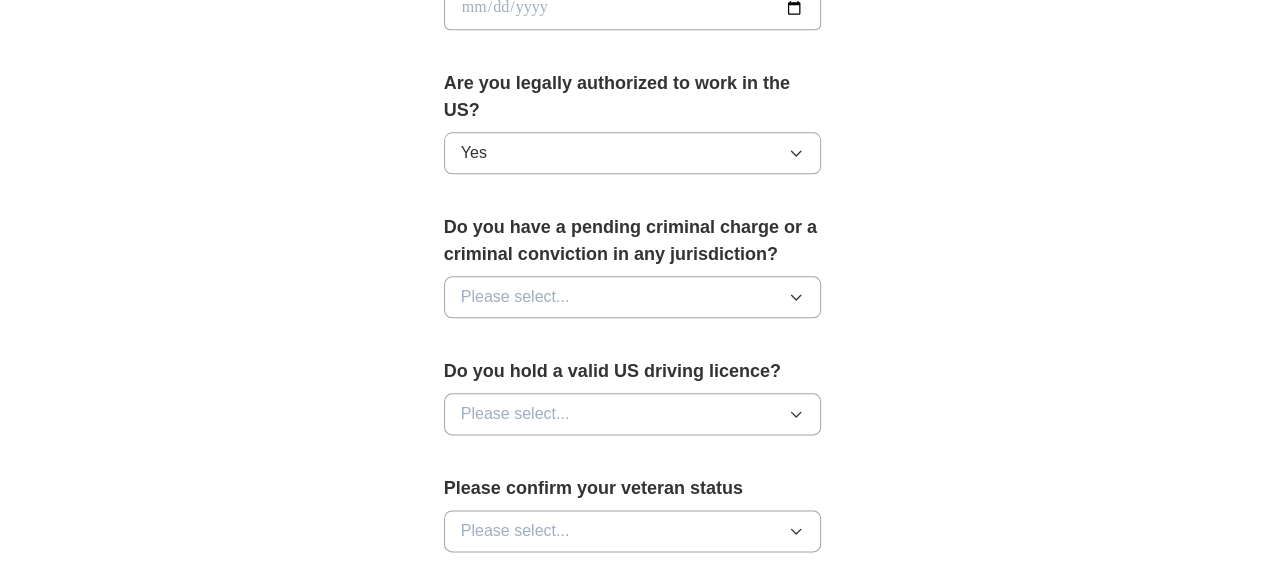 click on "Please select..." at bounding box center [633, 297] 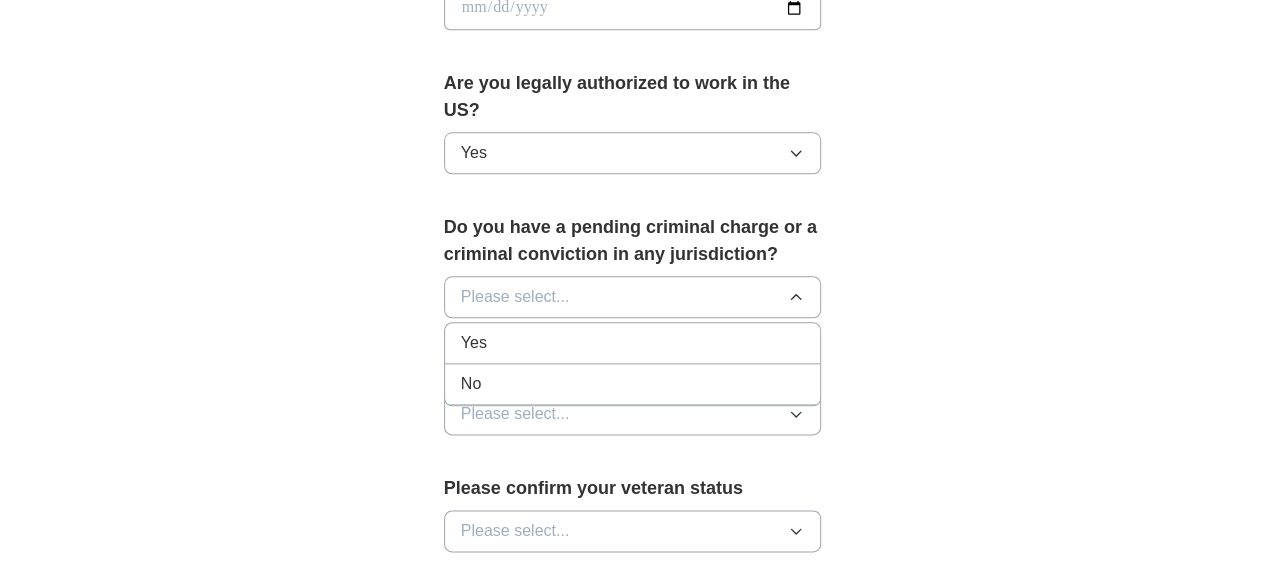 click on "**********" at bounding box center (633, 39) 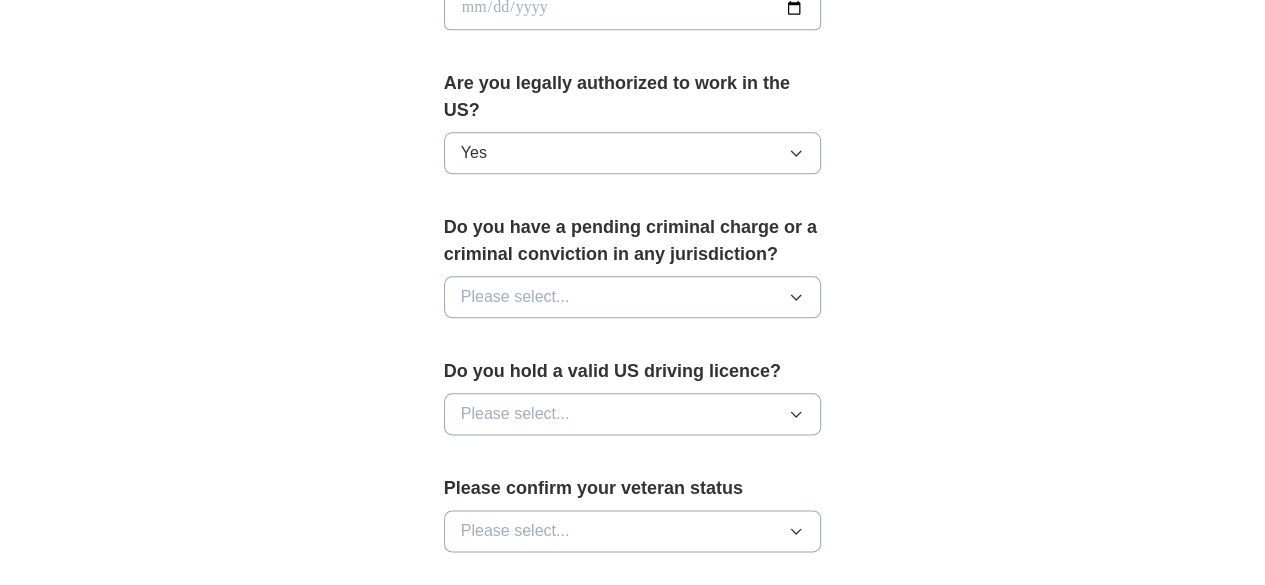 click on "Please select..." at bounding box center [633, 297] 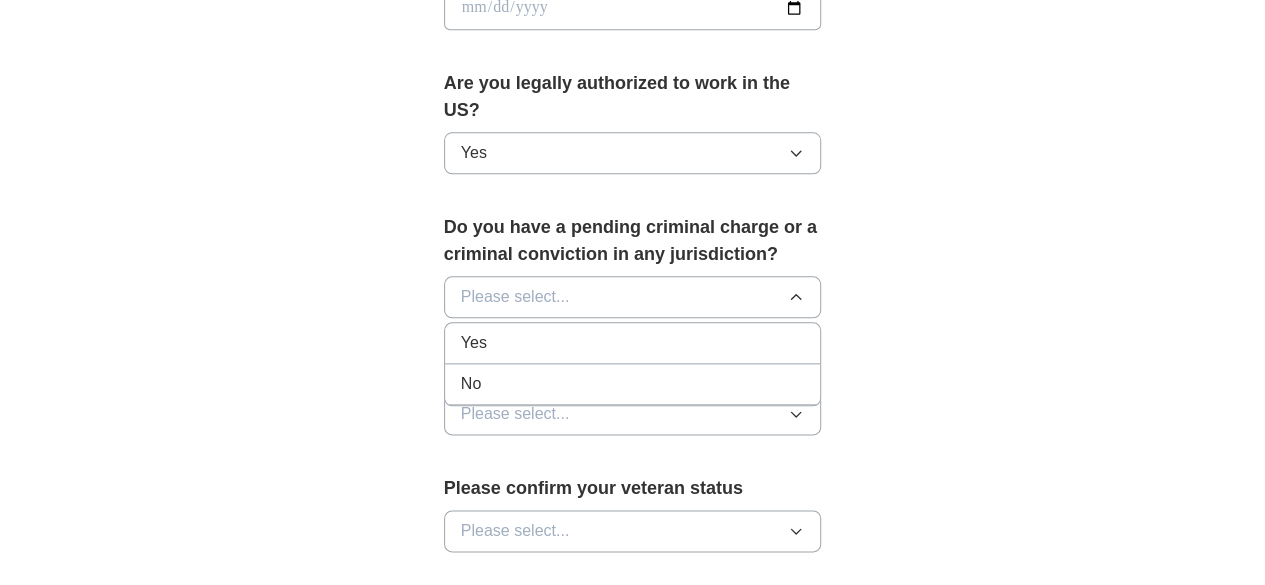 click on "No" at bounding box center [633, 384] 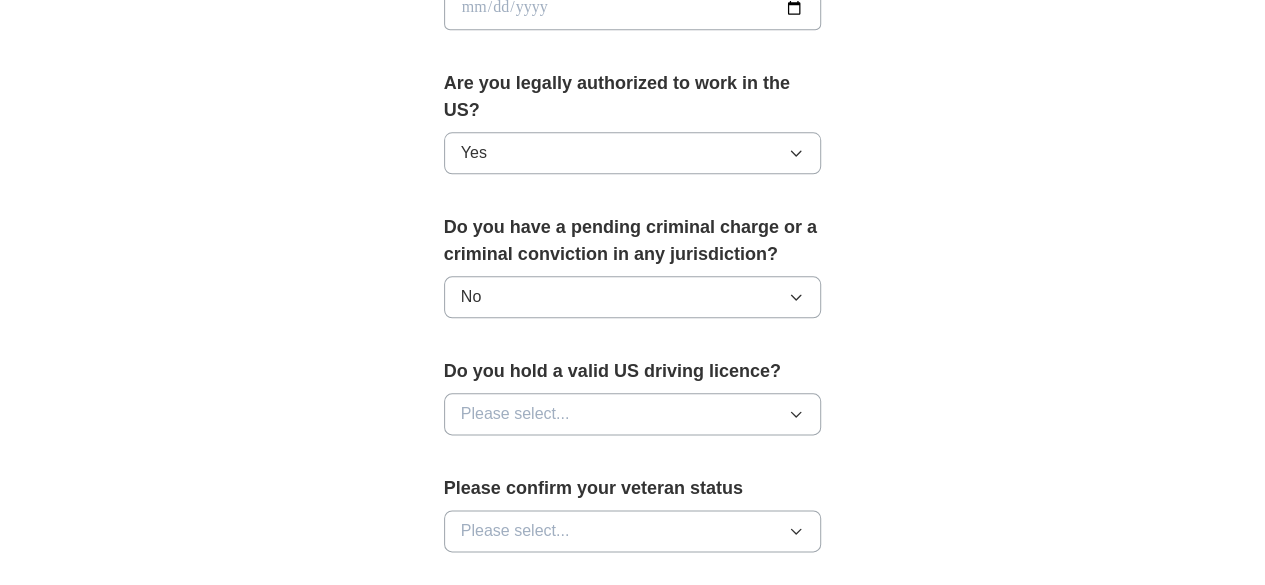 click on "Please select..." at bounding box center [633, 414] 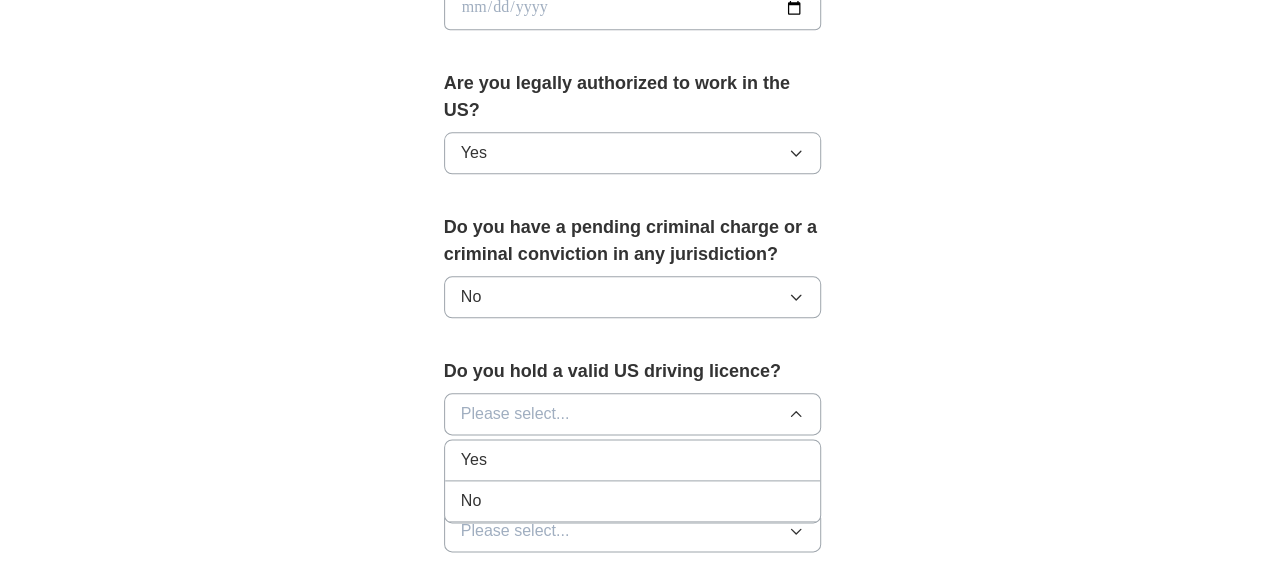 click on "No" at bounding box center [633, 501] 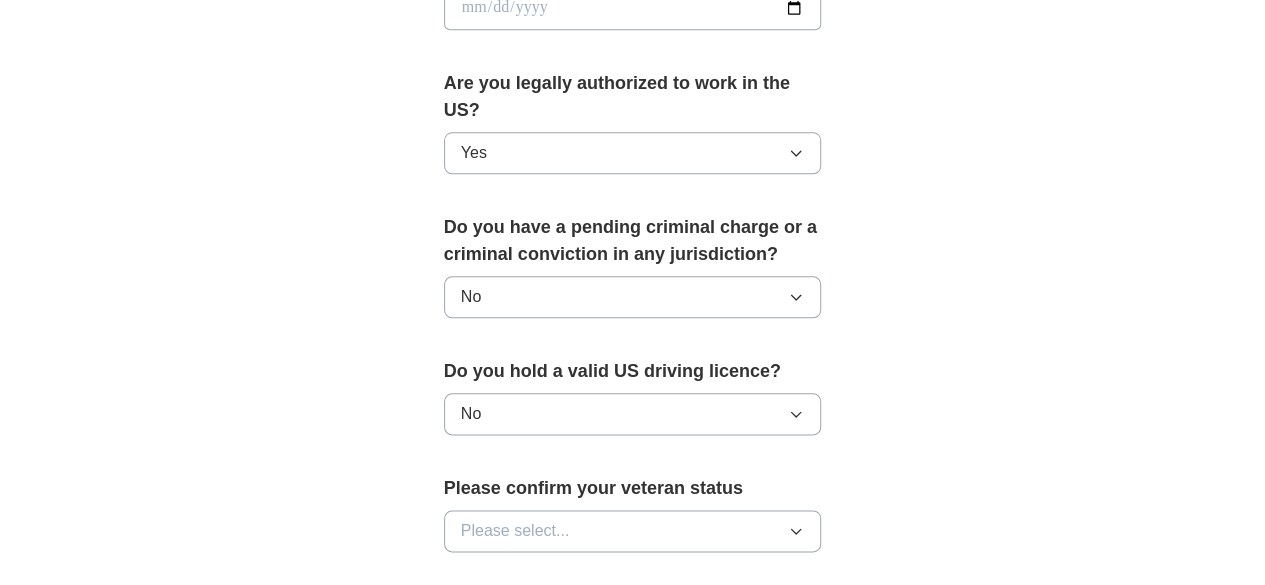 click on "Please select..." at bounding box center (633, 531) 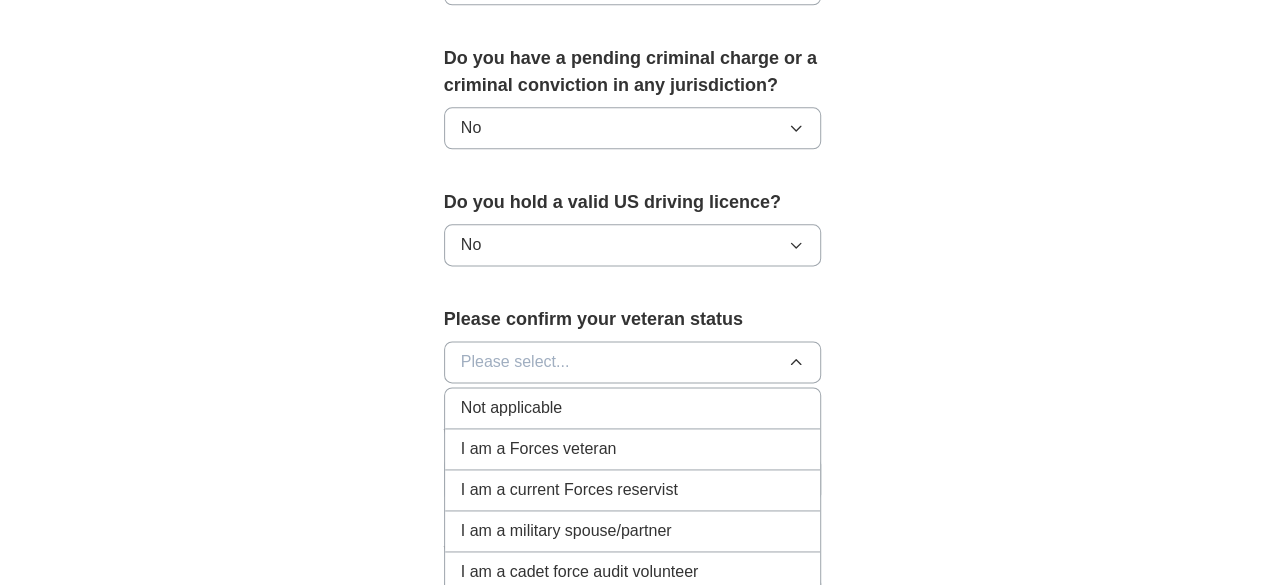 scroll, scrollTop: 1200, scrollLeft: 0, axis: vertical 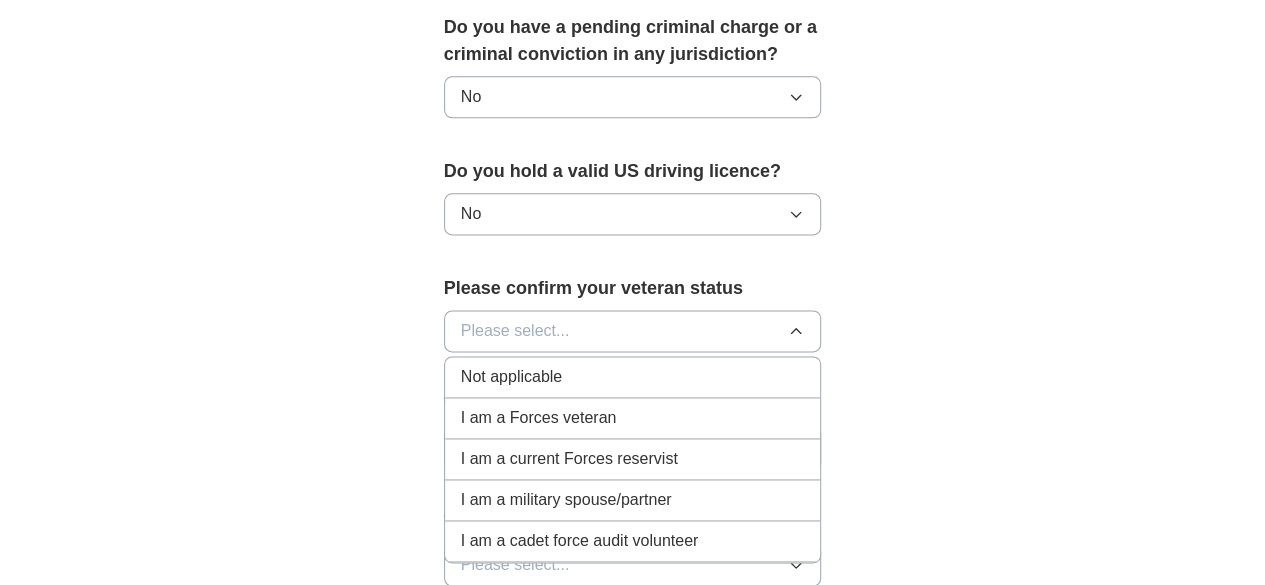 click on "Not applicable" at bounding box center (511, 377) 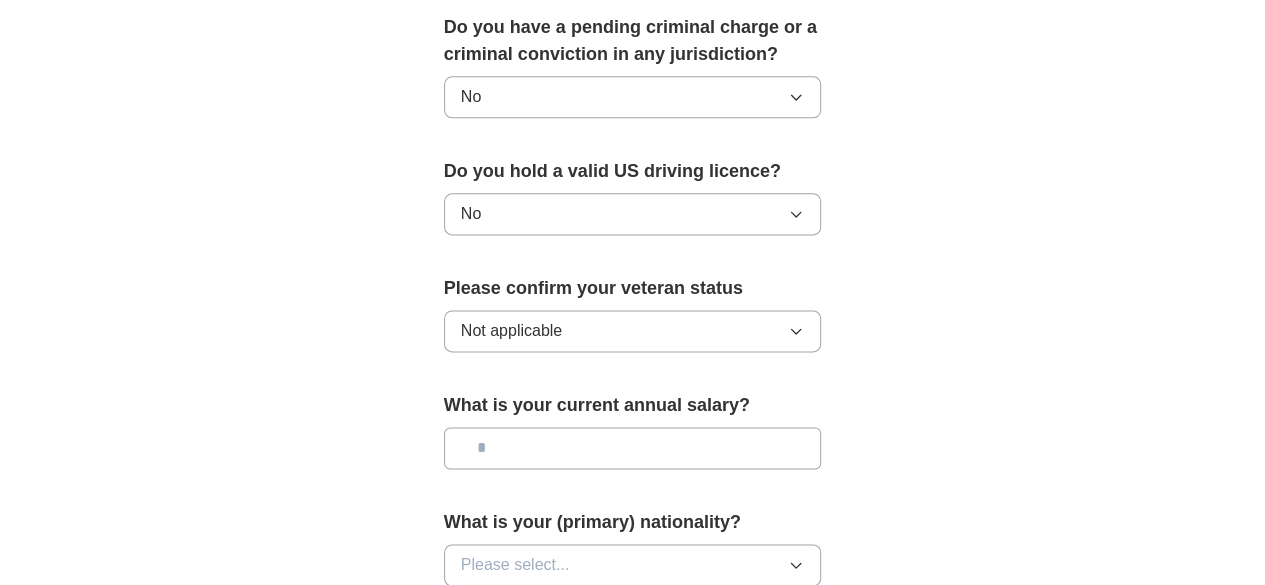 click on "Not applicable" at bounding box center [633, 331] 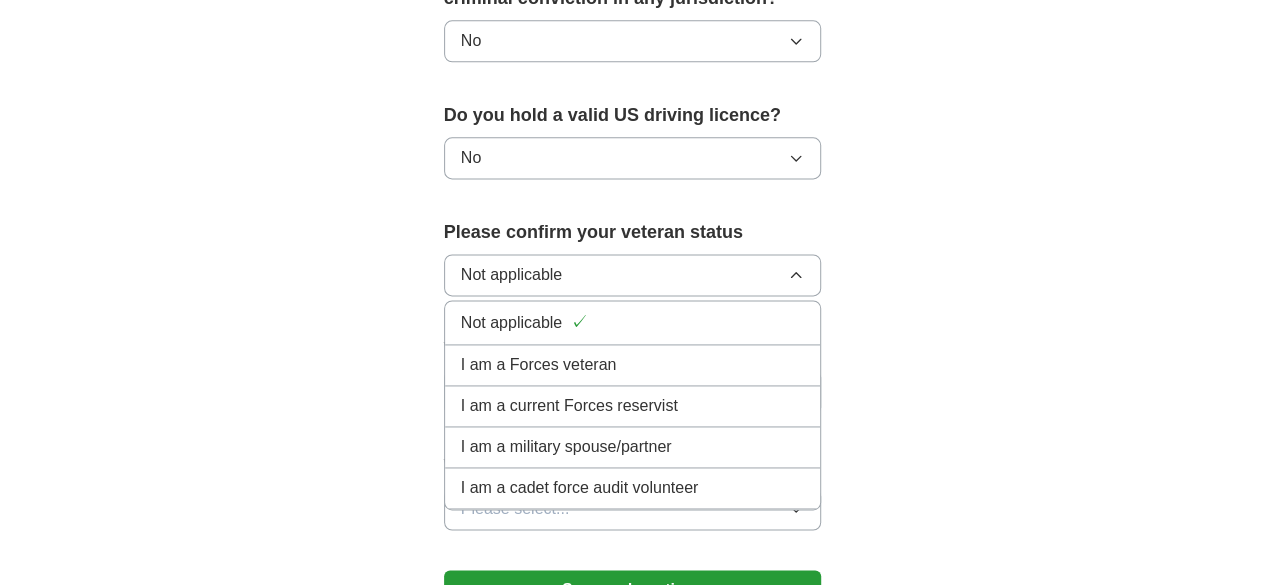 scroll, scrollTop: 1300, scrollLeft: 0, axis: vertical 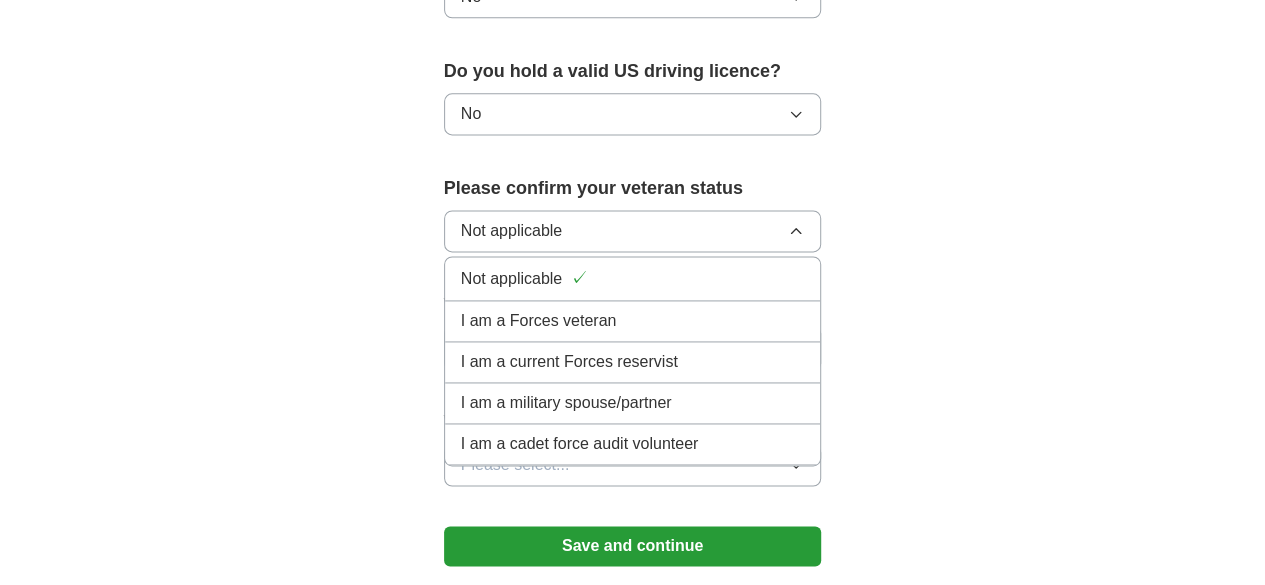 click on "Not applicable" at bounding box center (511, 279) 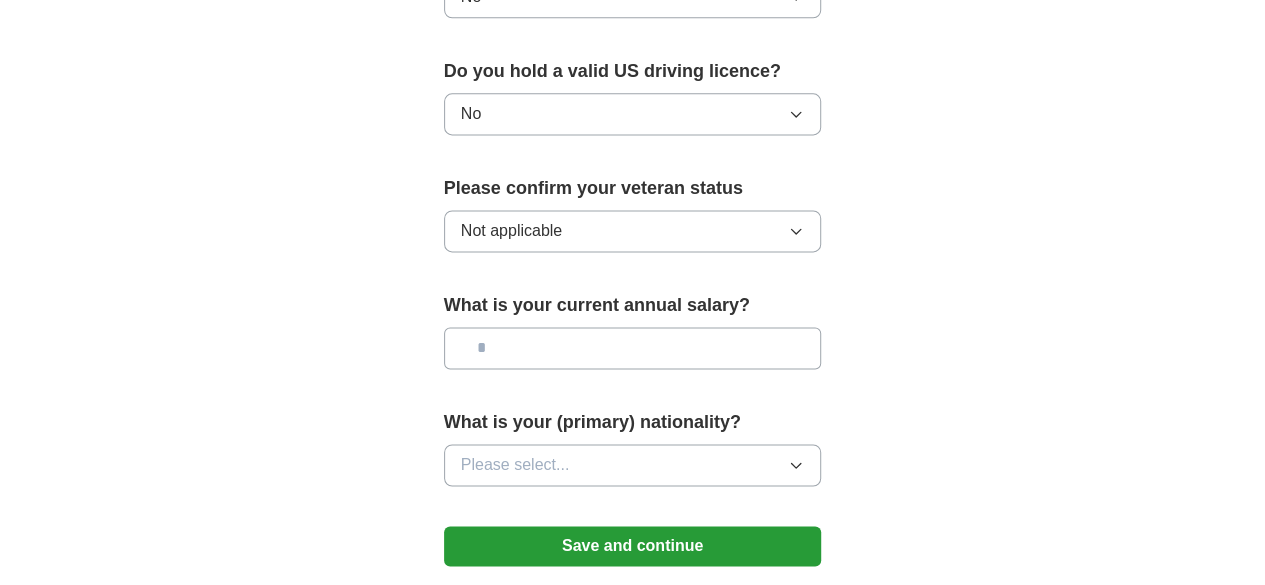 click at bounding box center (633, 348) 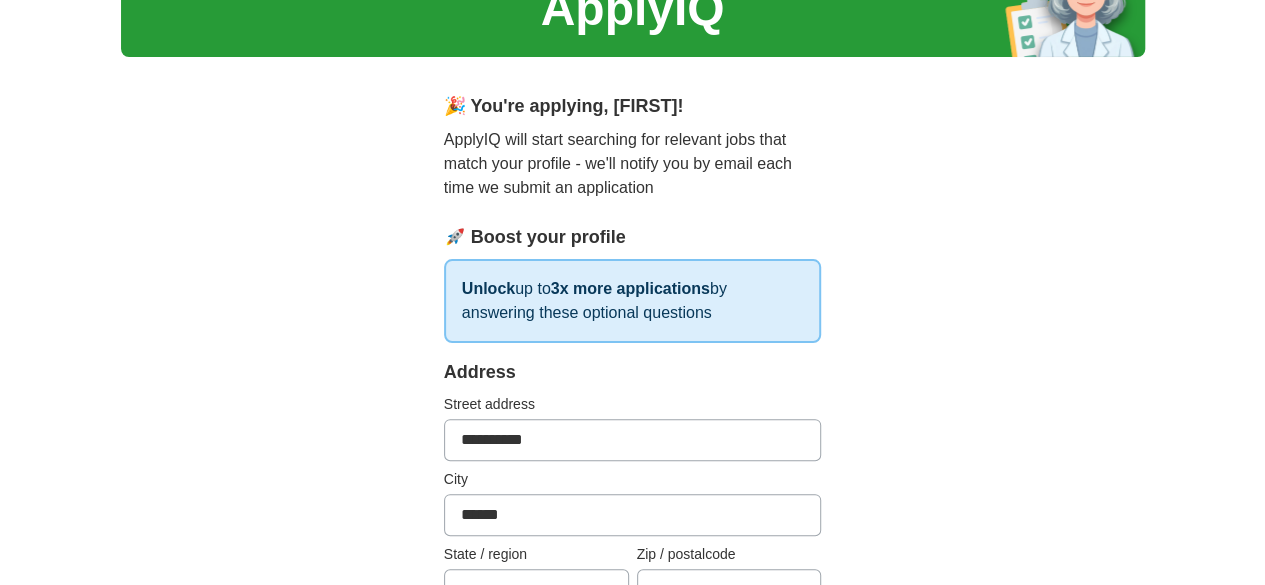 scroll, scrollTop: 41, scrollLeft: 0, axis: vertical 